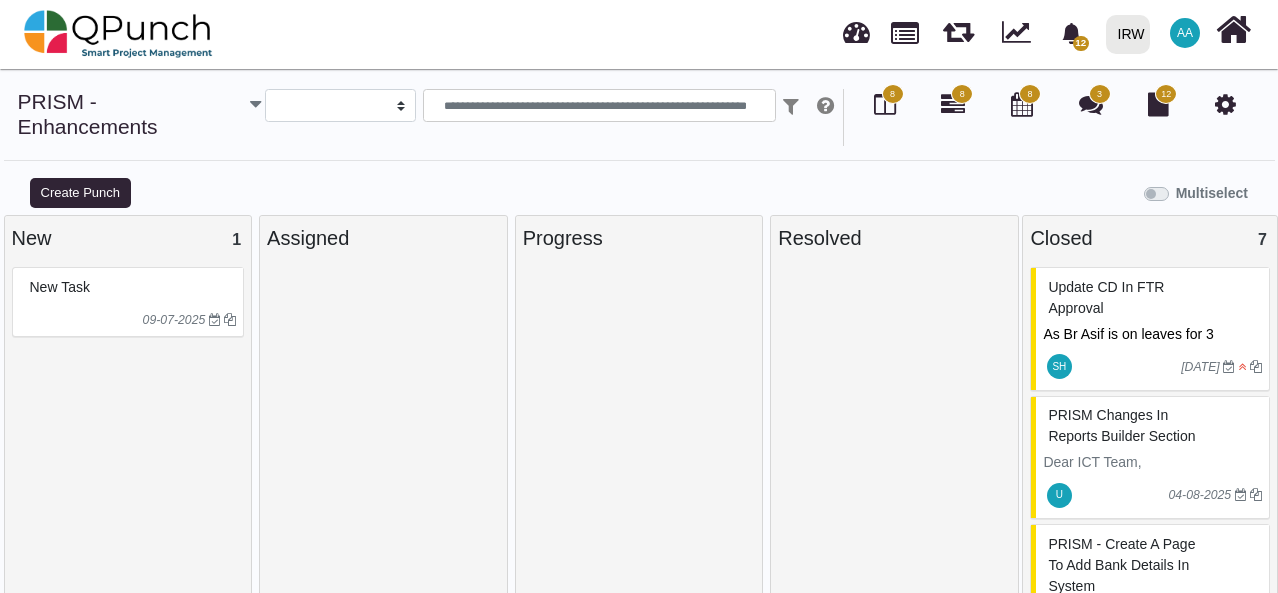 select 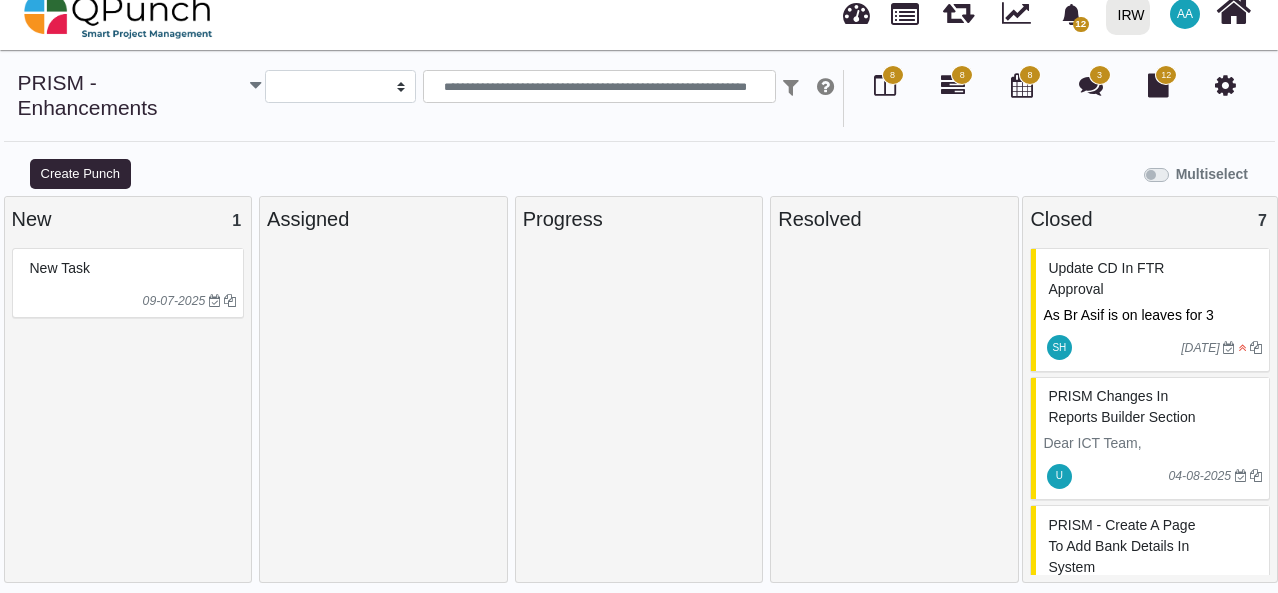 scroll, scrollTop: 0, scrollLeft: 0, axis: both 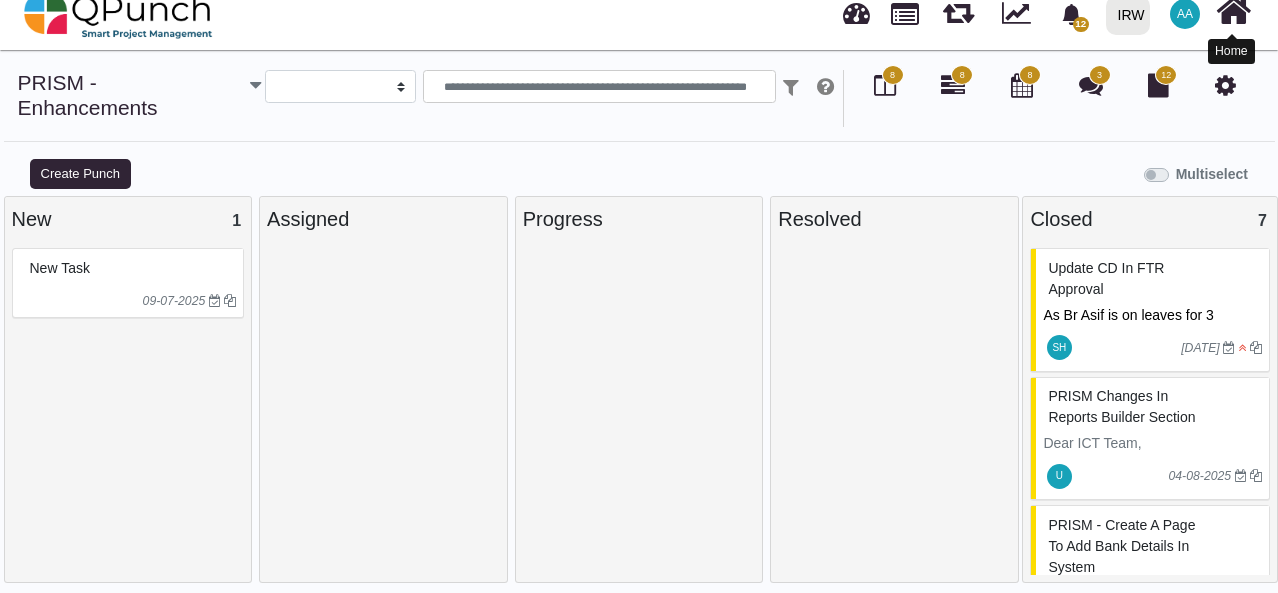 click at bounding box center [1233, 11] 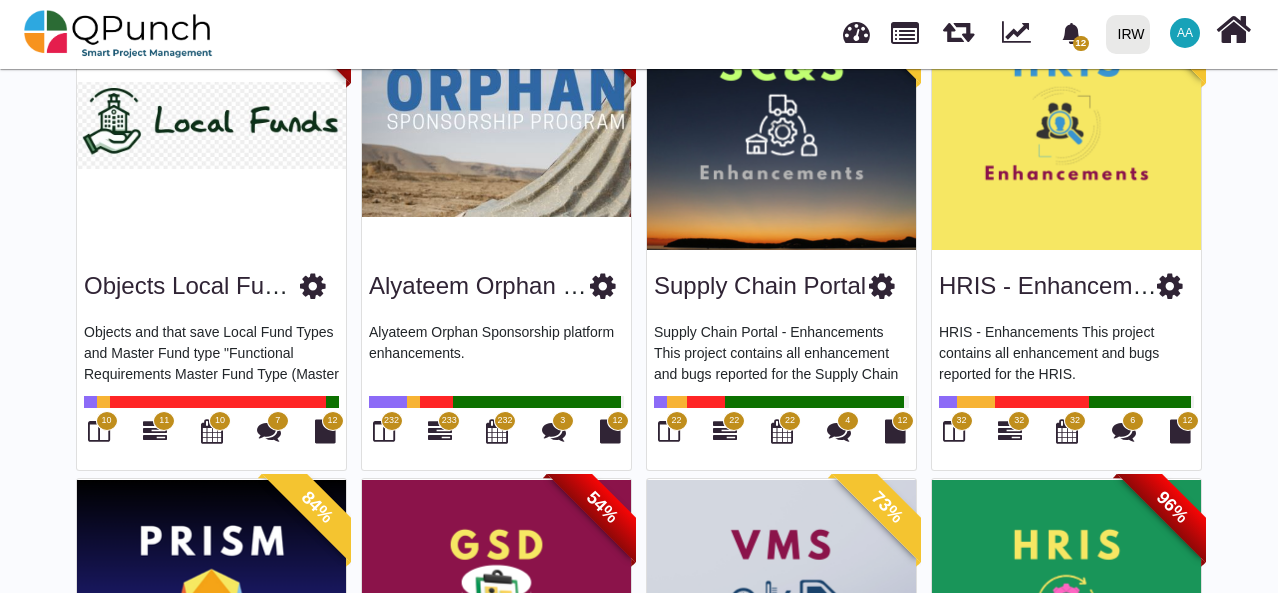 scroll, scrollTop: 381, scrollLeft: 0, axis: vertical 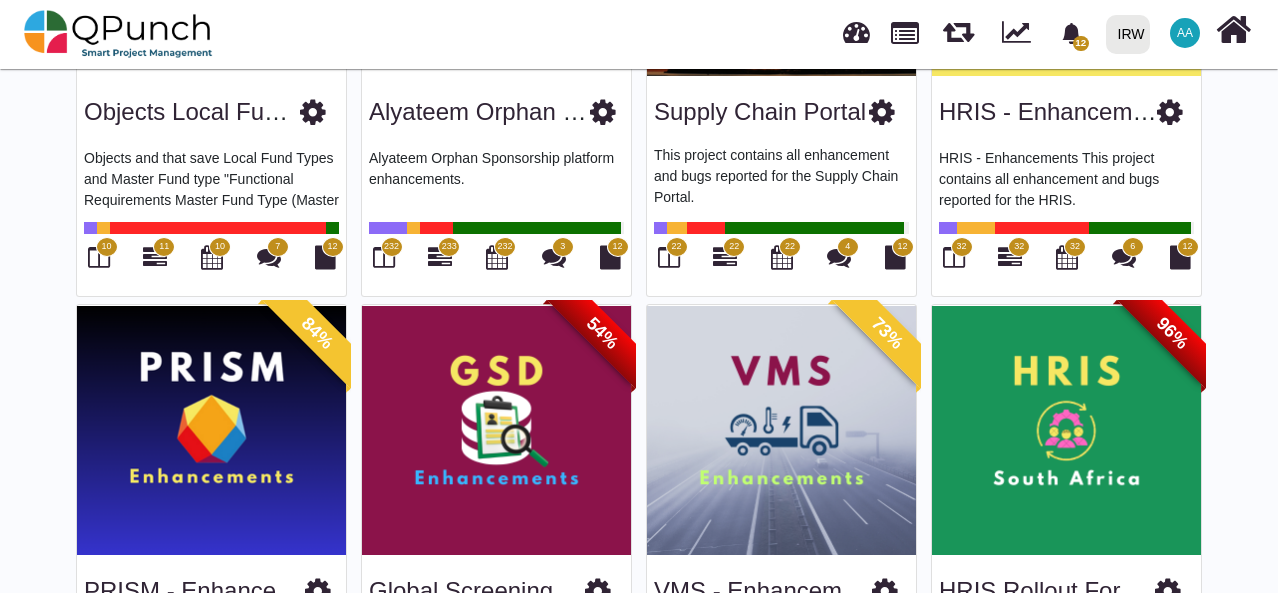 click at bounding box center (781, 430) 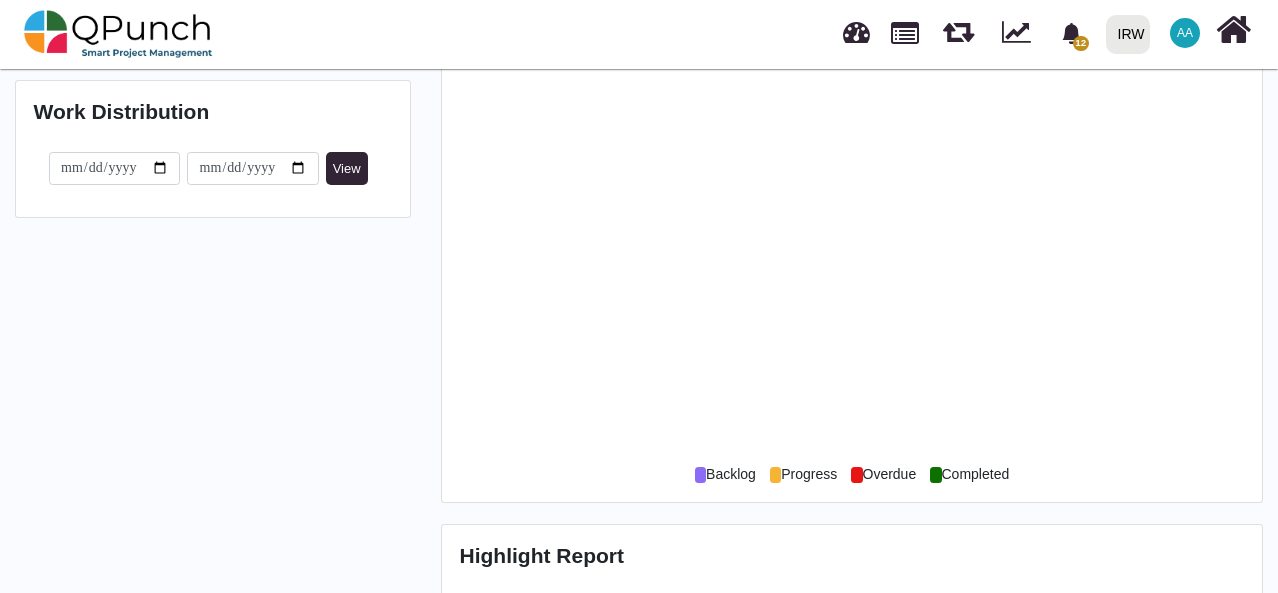 scroll, scrollTop: 0, scrollLeft: 0, axis: both 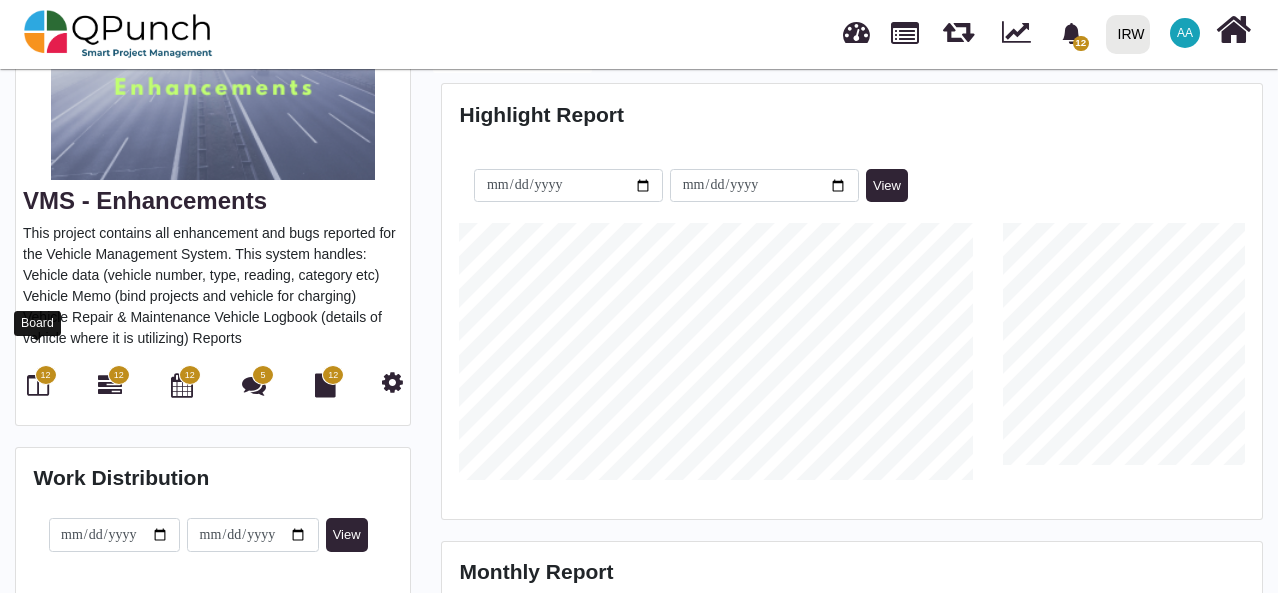 click at bounding box center (38, 385) 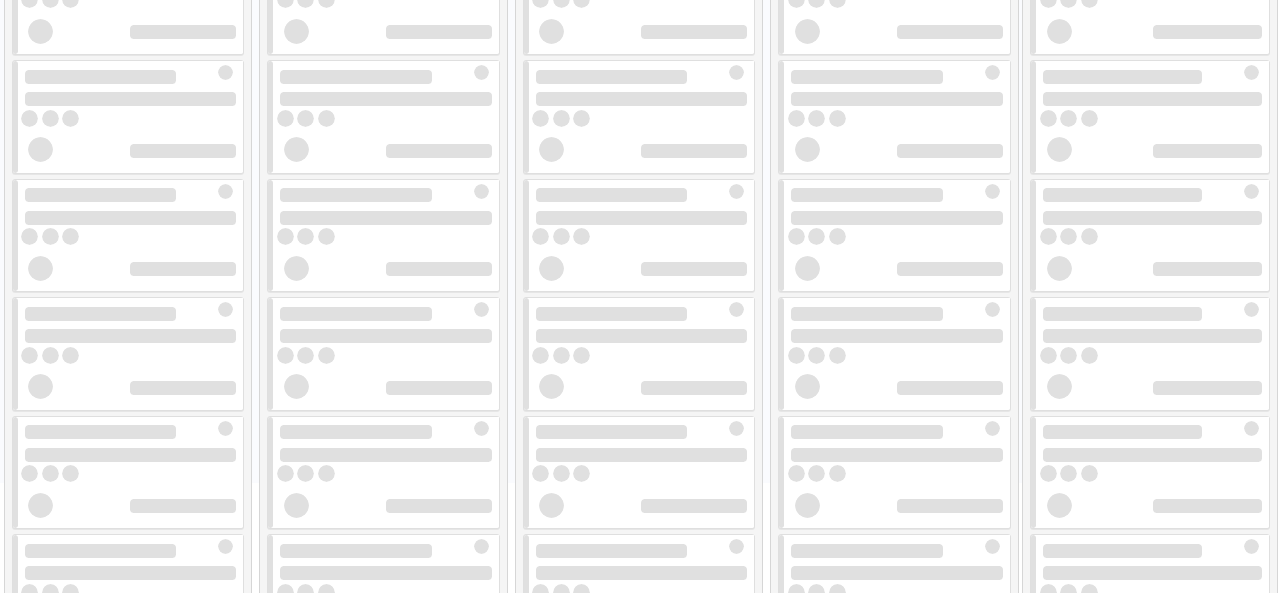 scroll, scrollTop: 0, scrollLeft: 0, axis: both 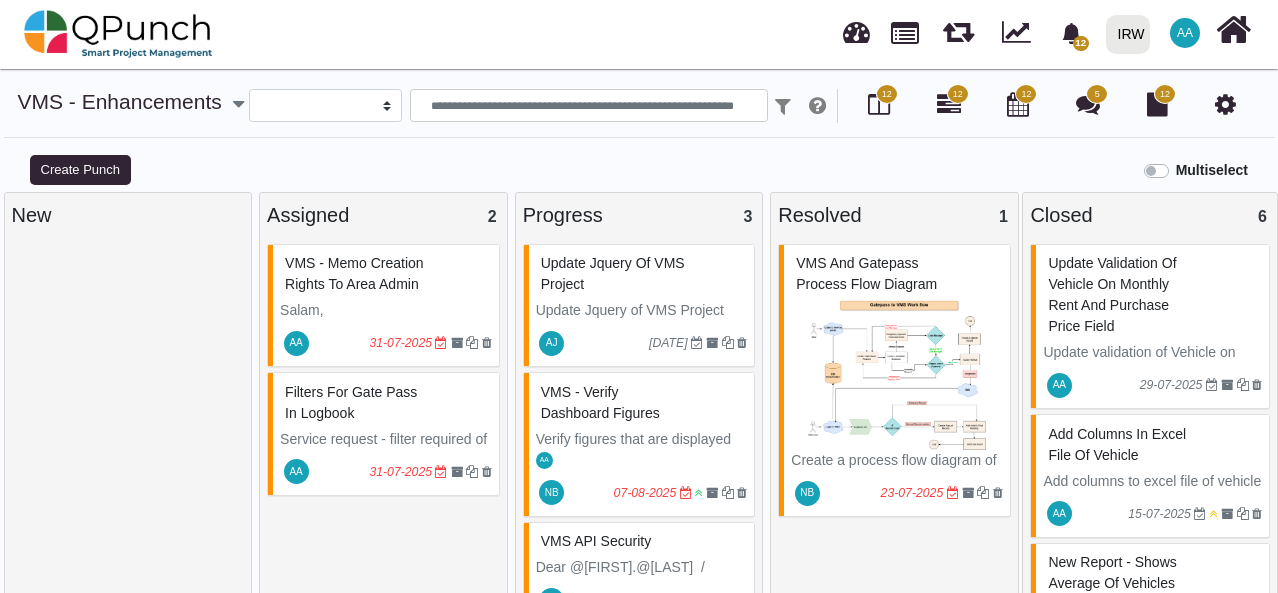 select 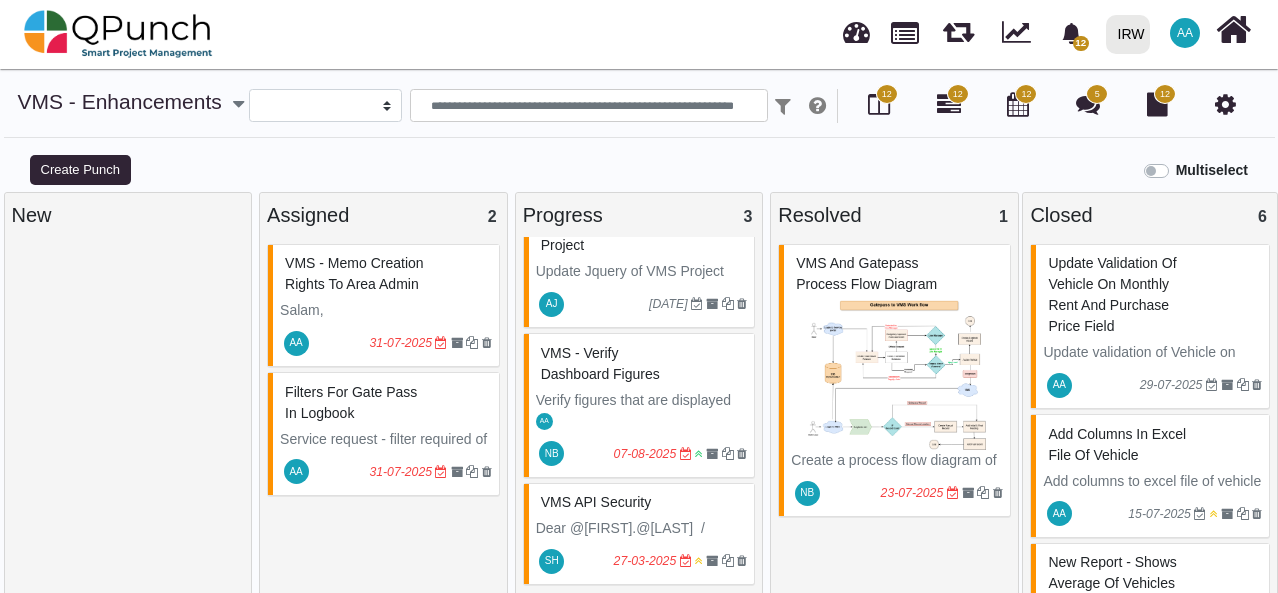 scroll, scrollTop: 19, scrollLeft: 0, axis: vertical 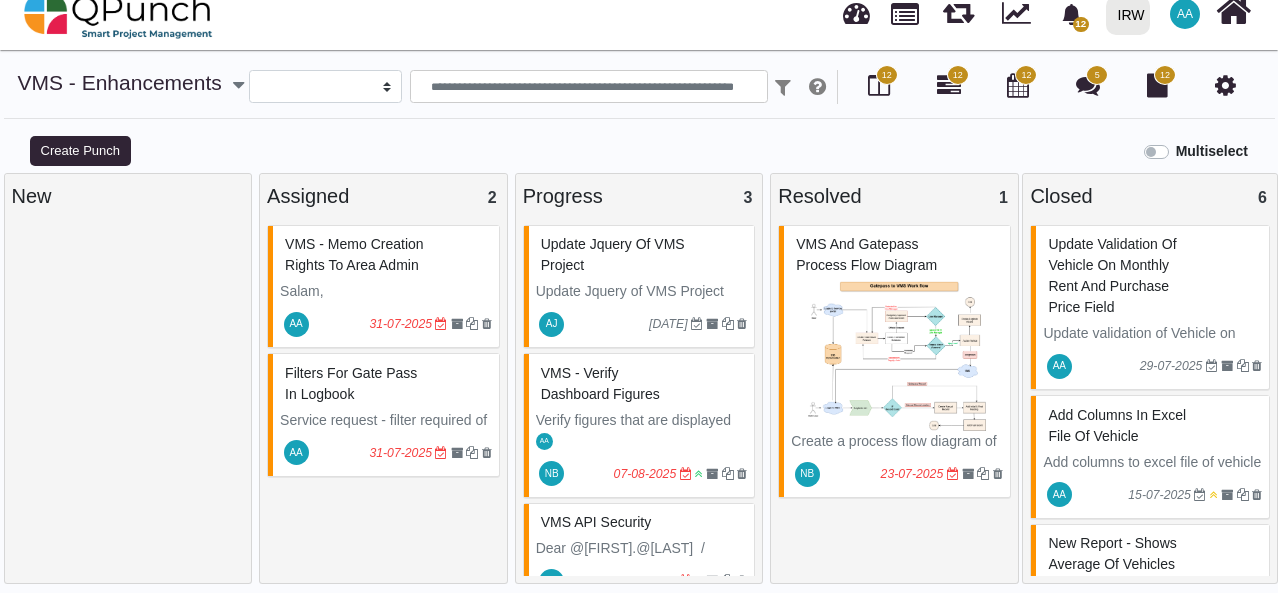 click on "Filters for Gate pass in Logbook" at bounding box center (386, 384) 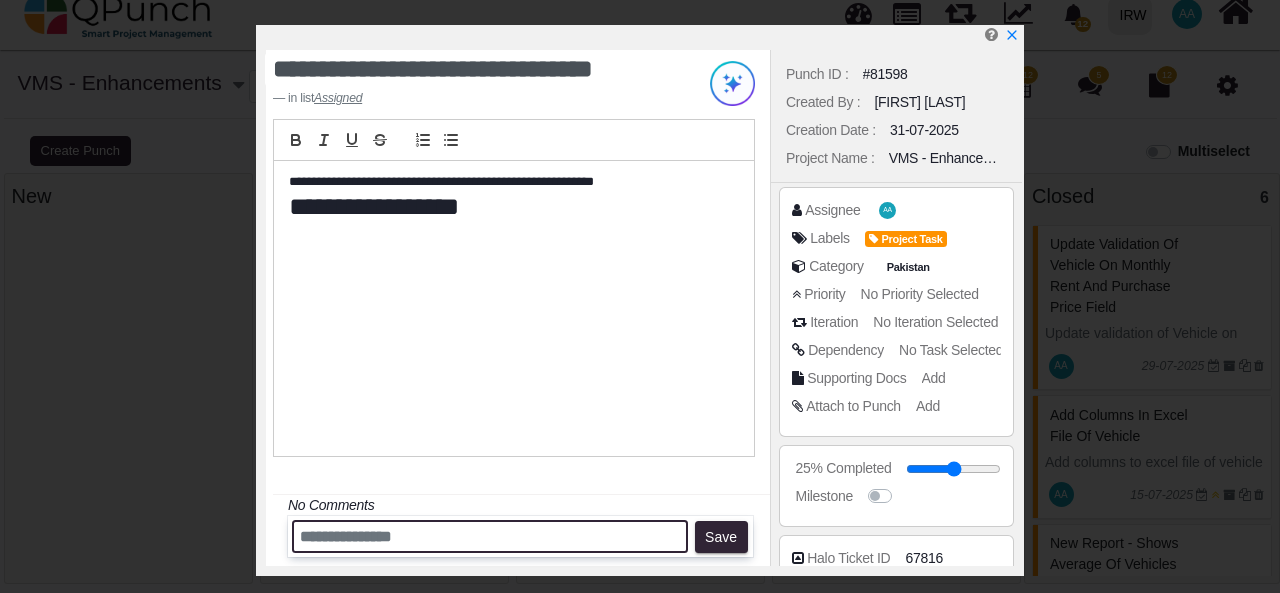 click at bounding box center [490, 536] 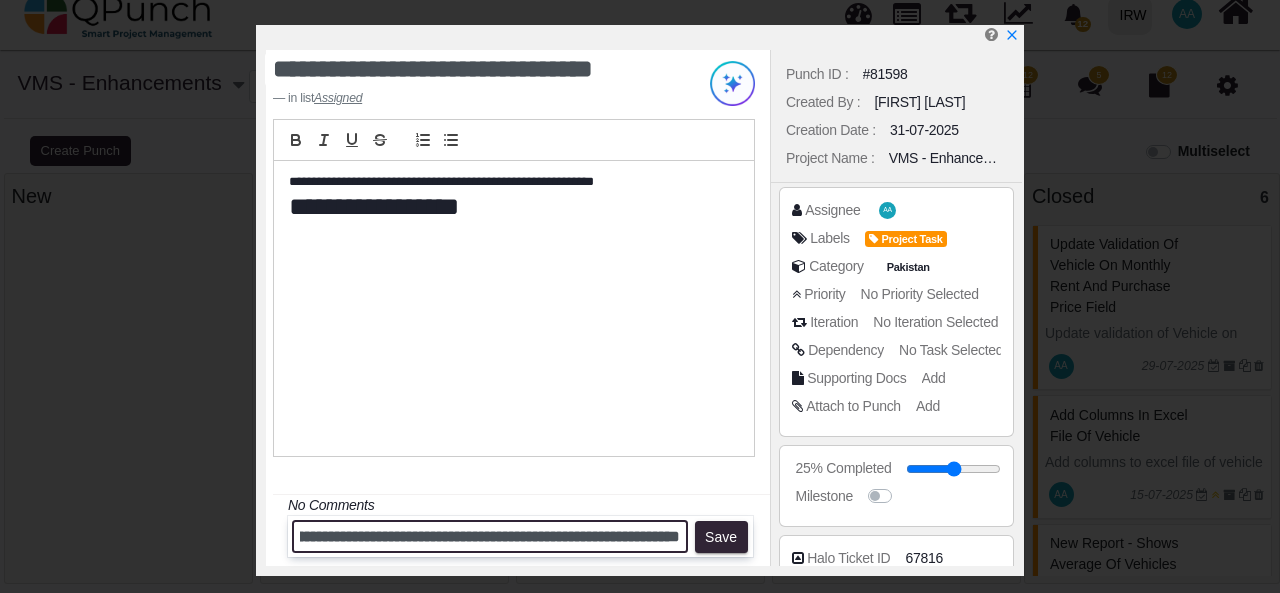 scroll, scrollTop: 0, scrollLeft: 368, axis: horizontal 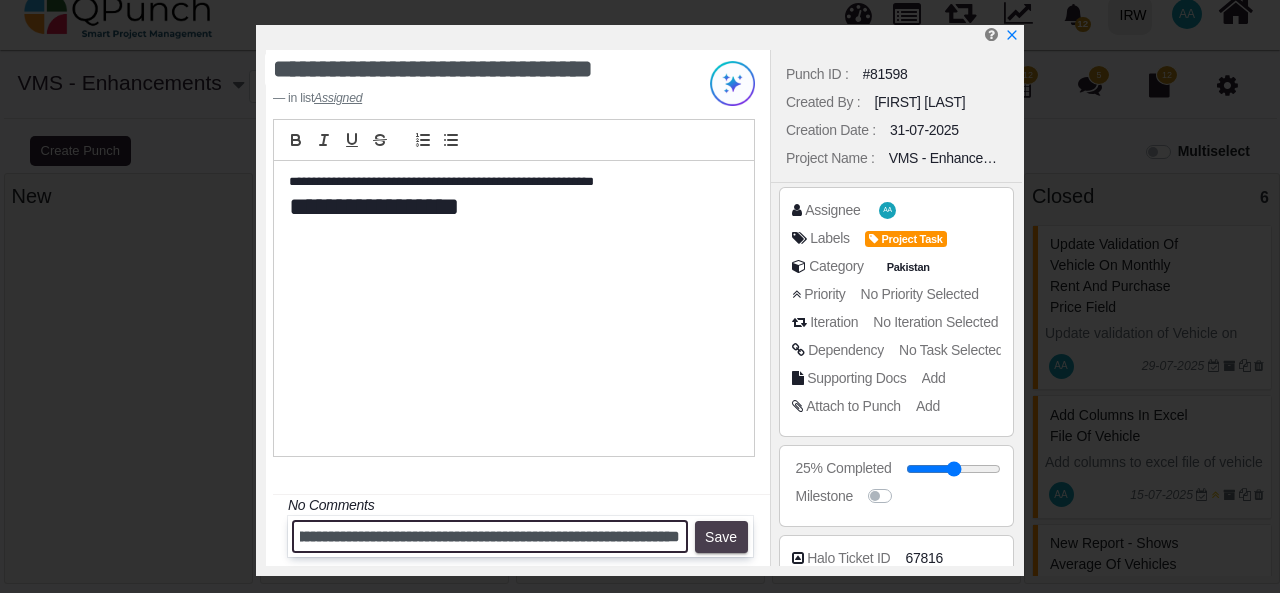 type on "**********" 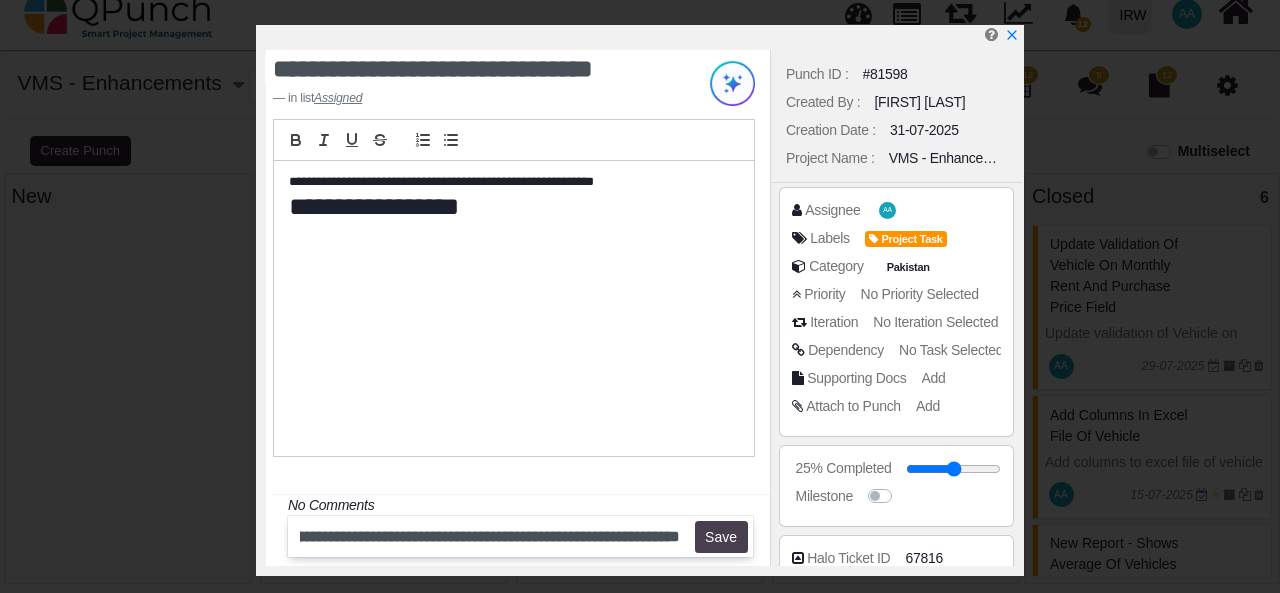 scroll, scrollTop: 0, scrollLeft: 0, axis: both 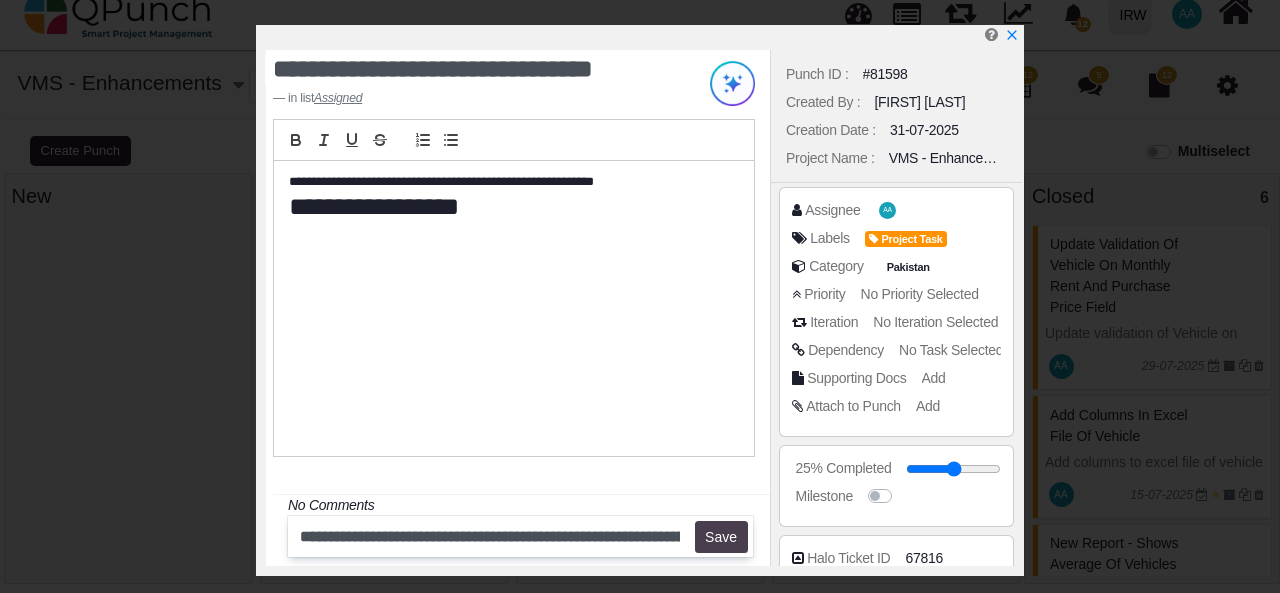 click on "Save" at bounding box center (721, 537) 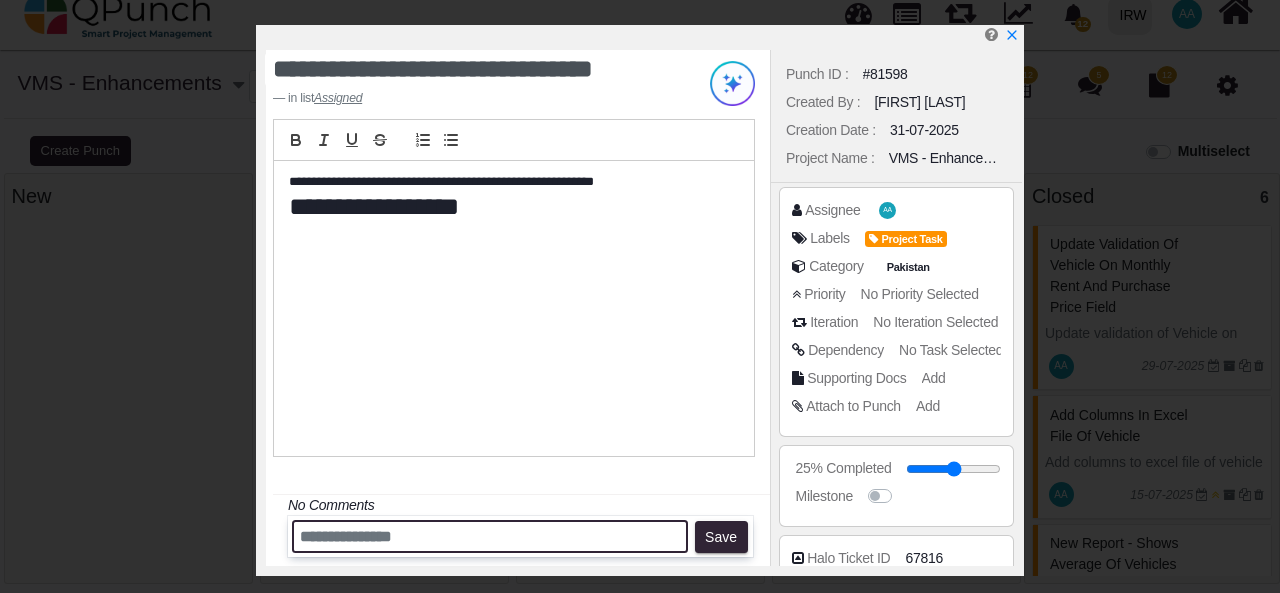 click at bounding box center [490, 536] 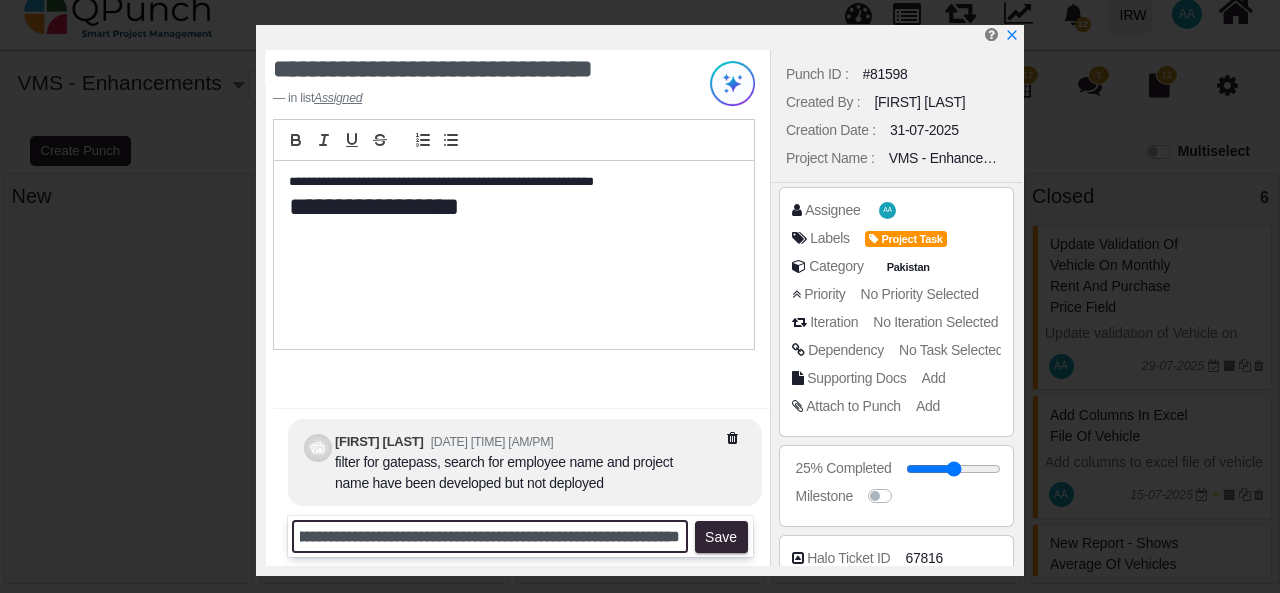 scroll, scrollTop: 0, scrollLeft: 303, axis: horizontal 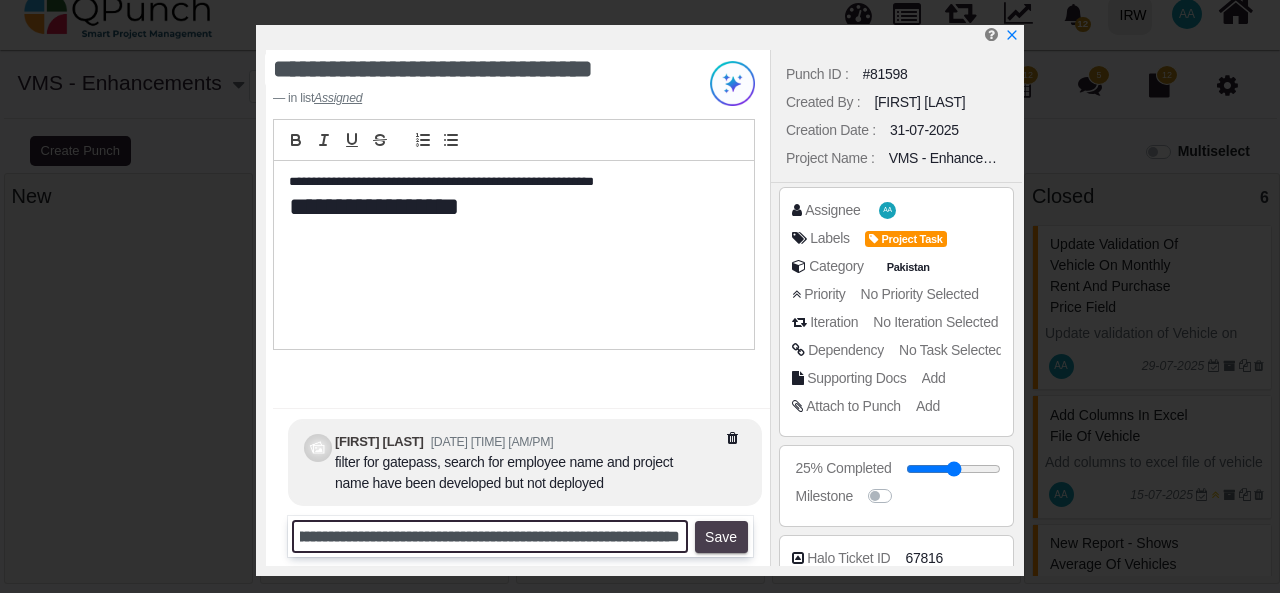 type on "**********" 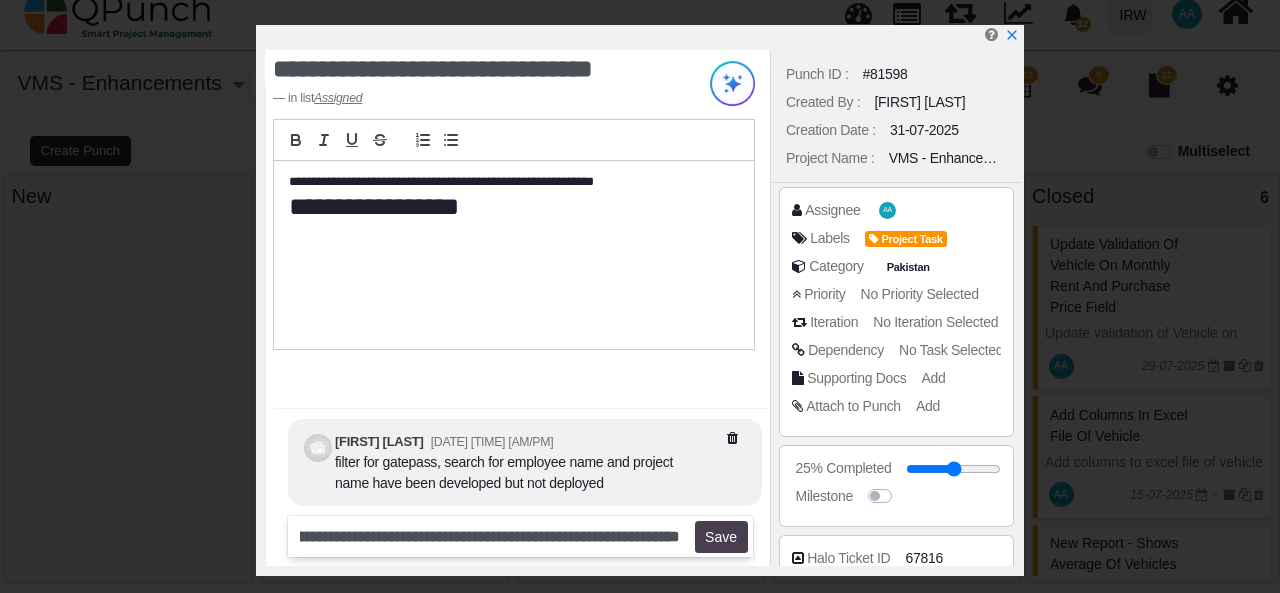 scroll, scrollTop: 0, scrollLeft: 0, axis: both 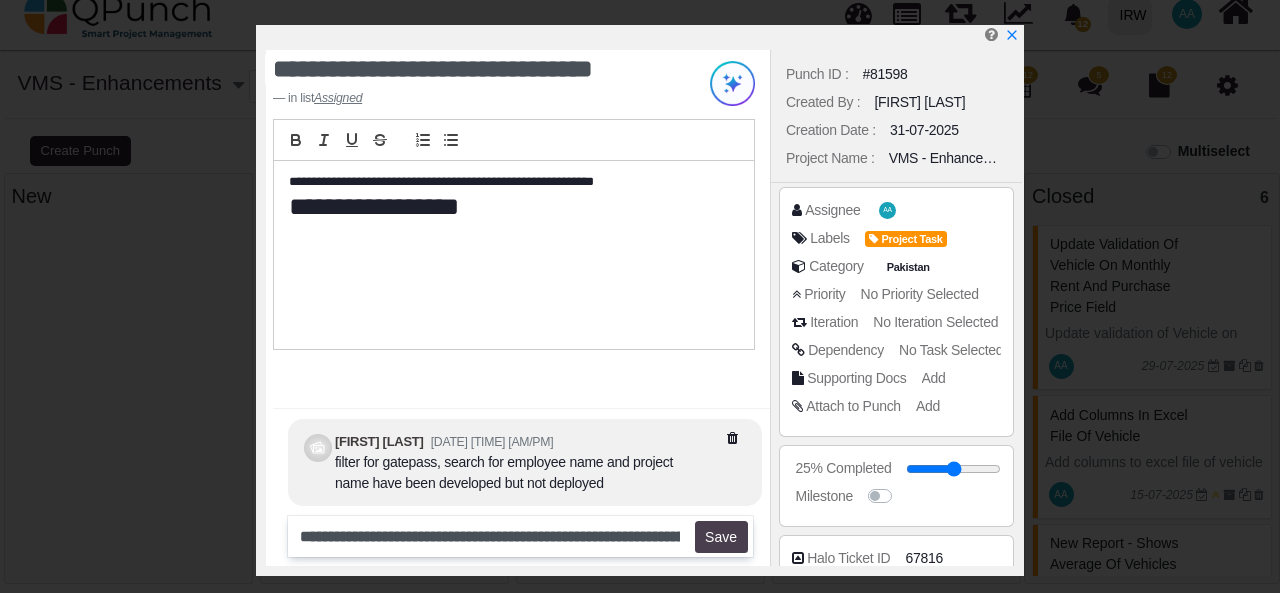 click on "Save" at bounding box center (721, 537) 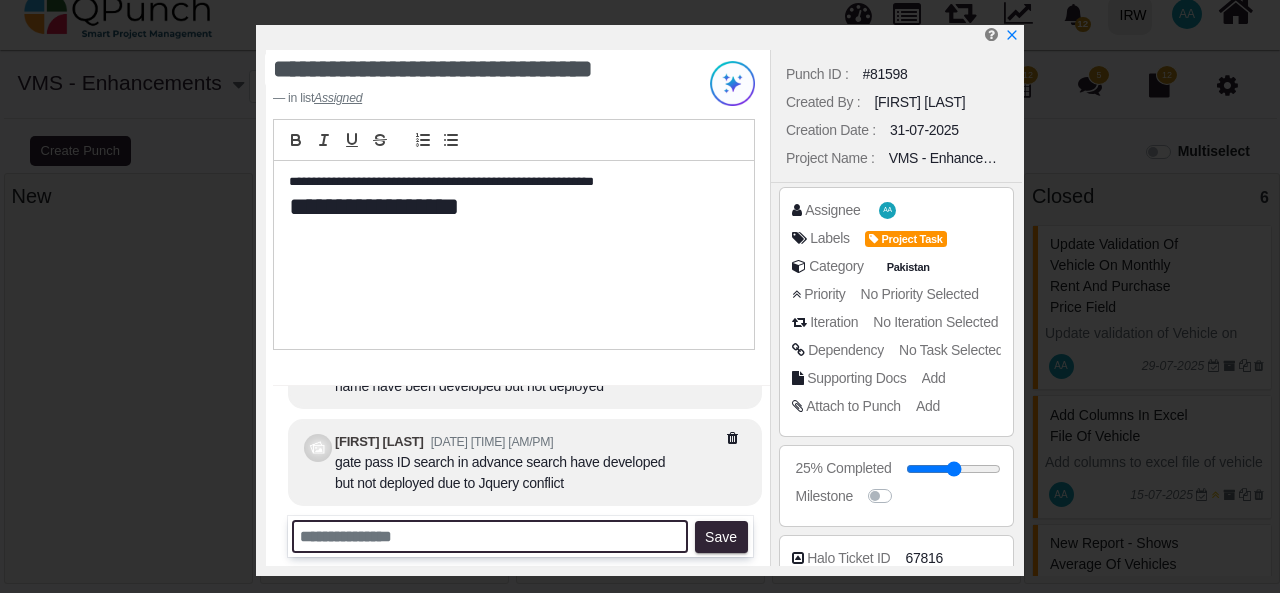 click at bounding box center (490, 536) 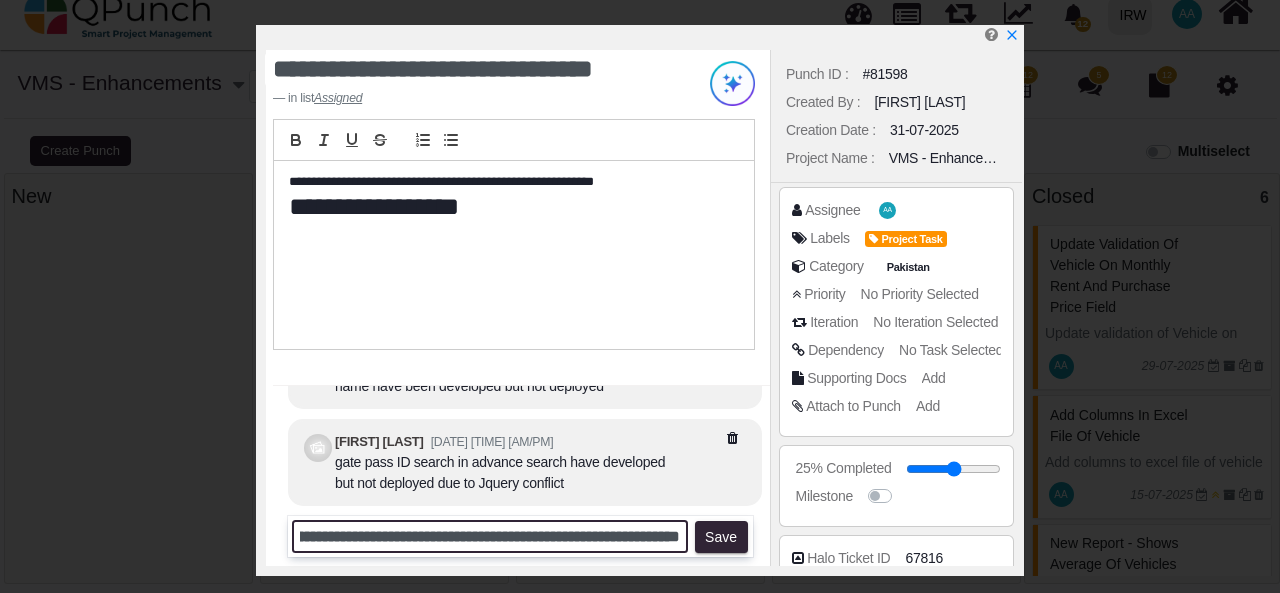 scroll, scrollTop: 0, scrollLeft: 503, axis: horizontal 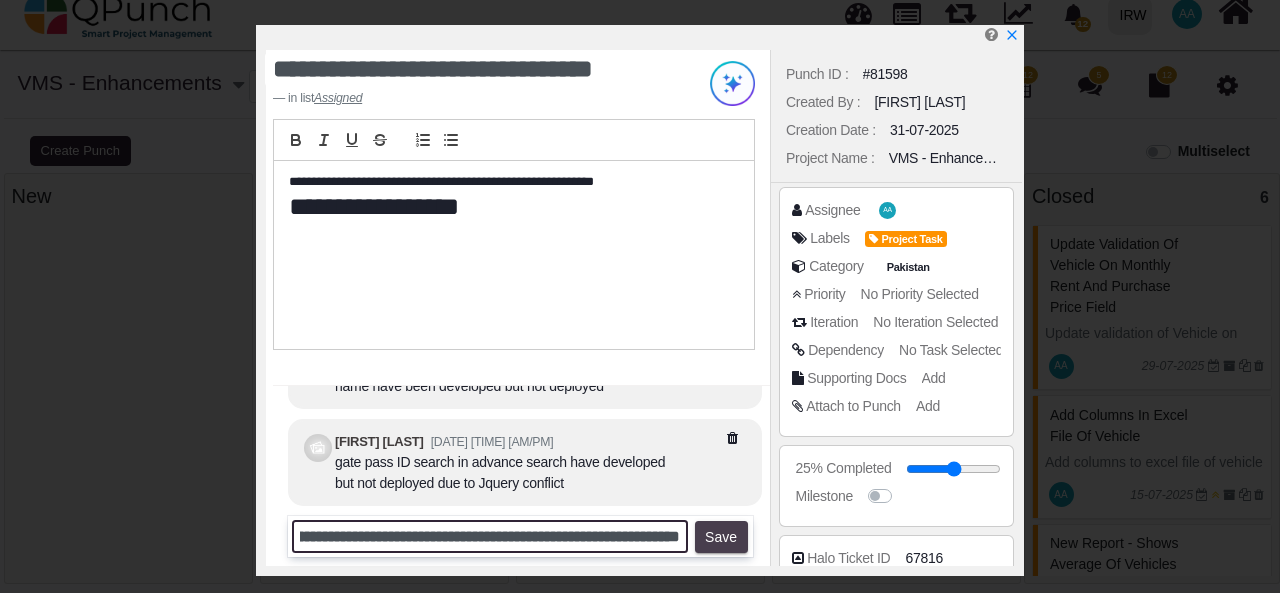 type on "**********" 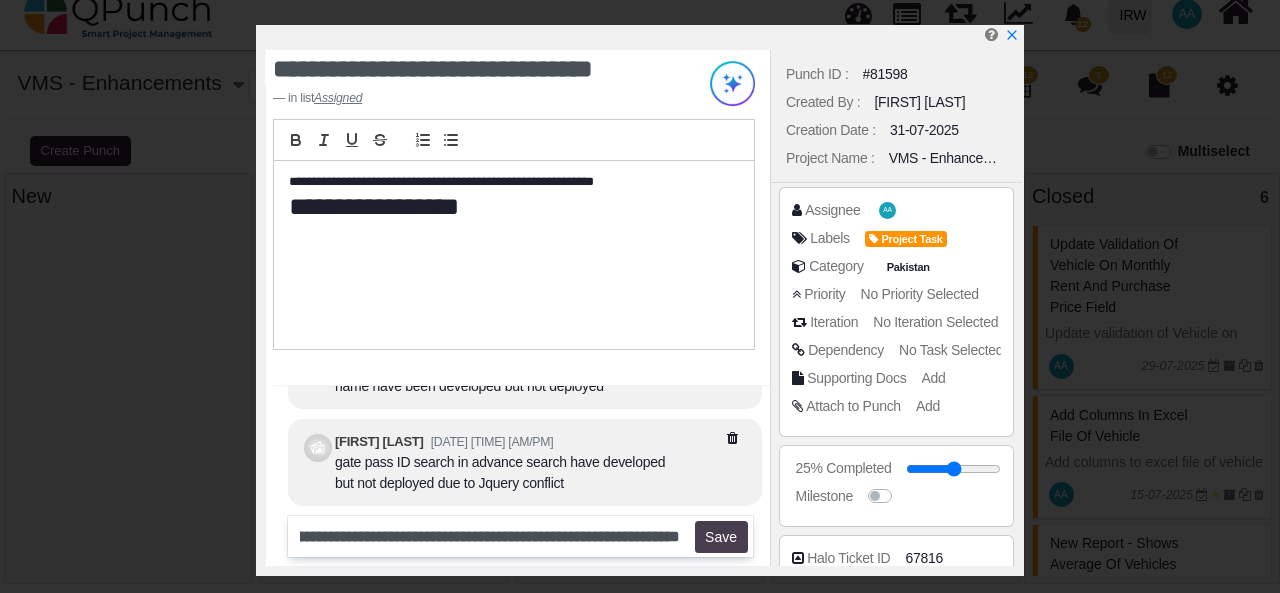 scroll, scrollTop: 0, scrollLeft: 0, axis: both 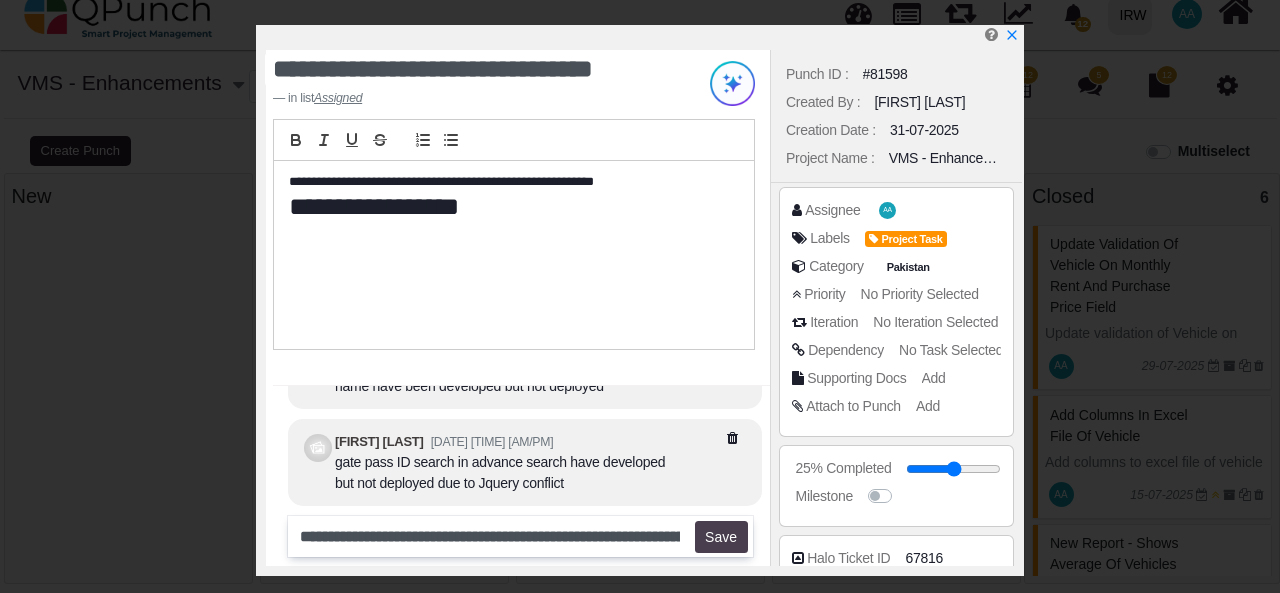click on "Save" at bounding box center [721, 537] 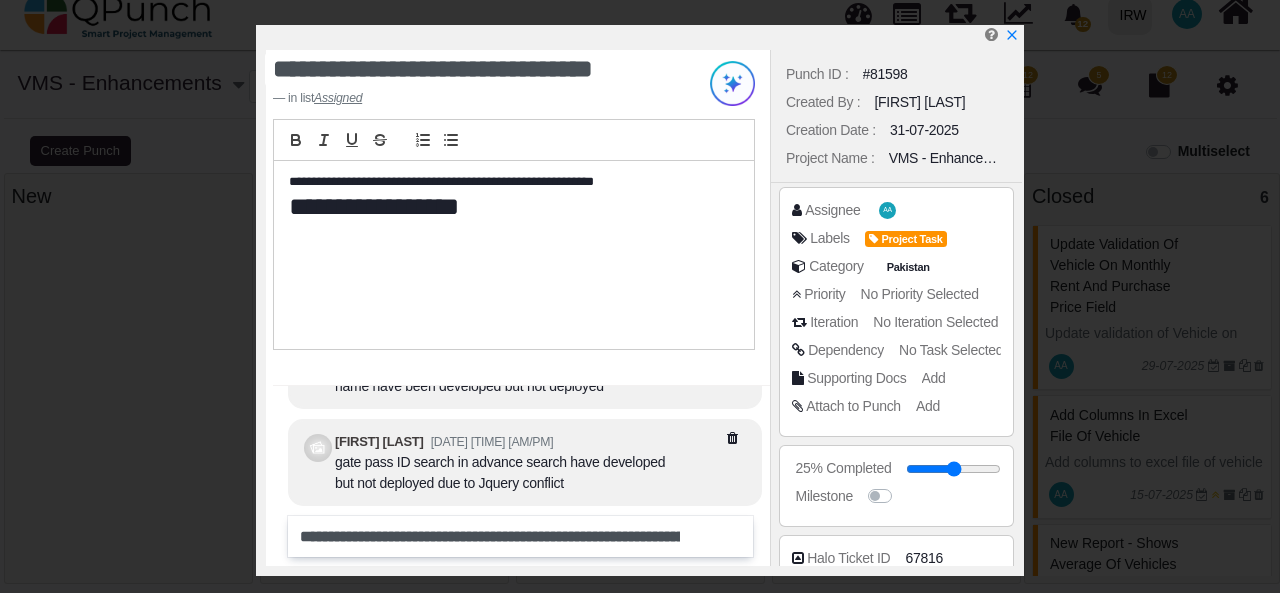 type 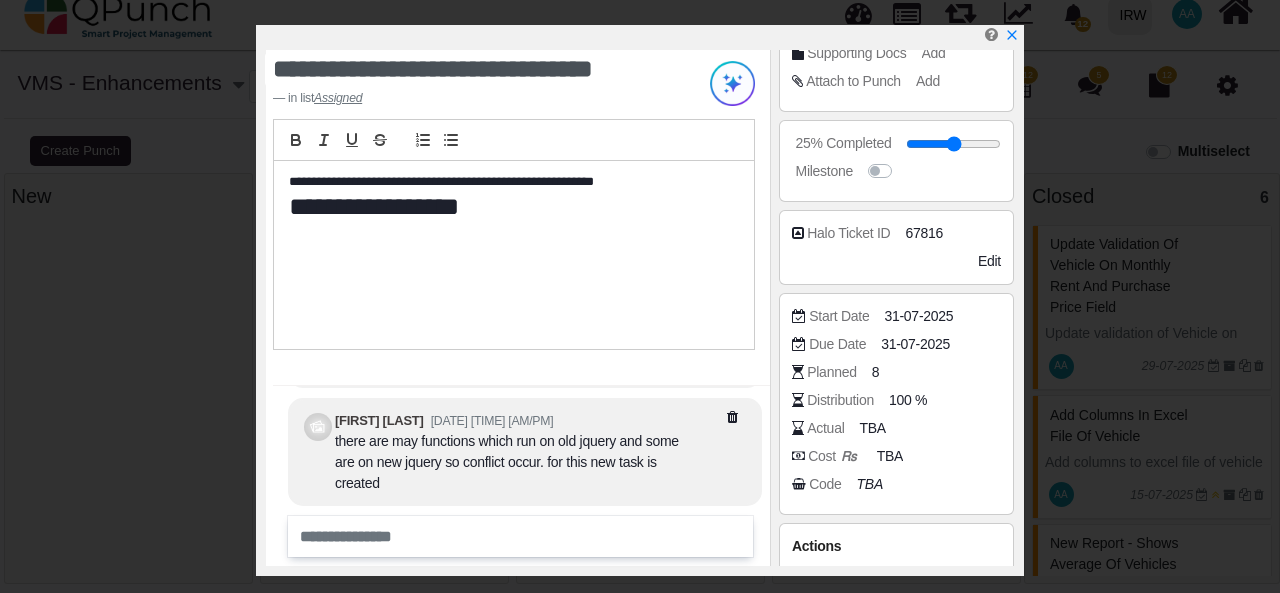 scroll, scrollTop: 326, scrollLeft: 0, axis: vertical 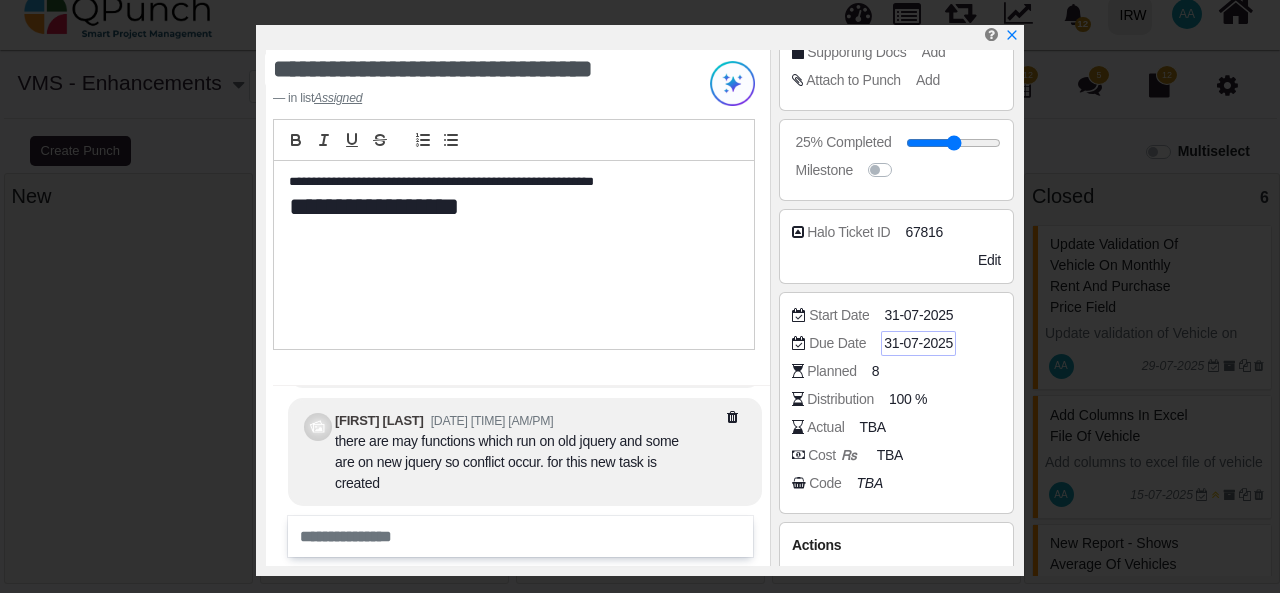 click on "31-07-2025" at bounding box center [918, 343] 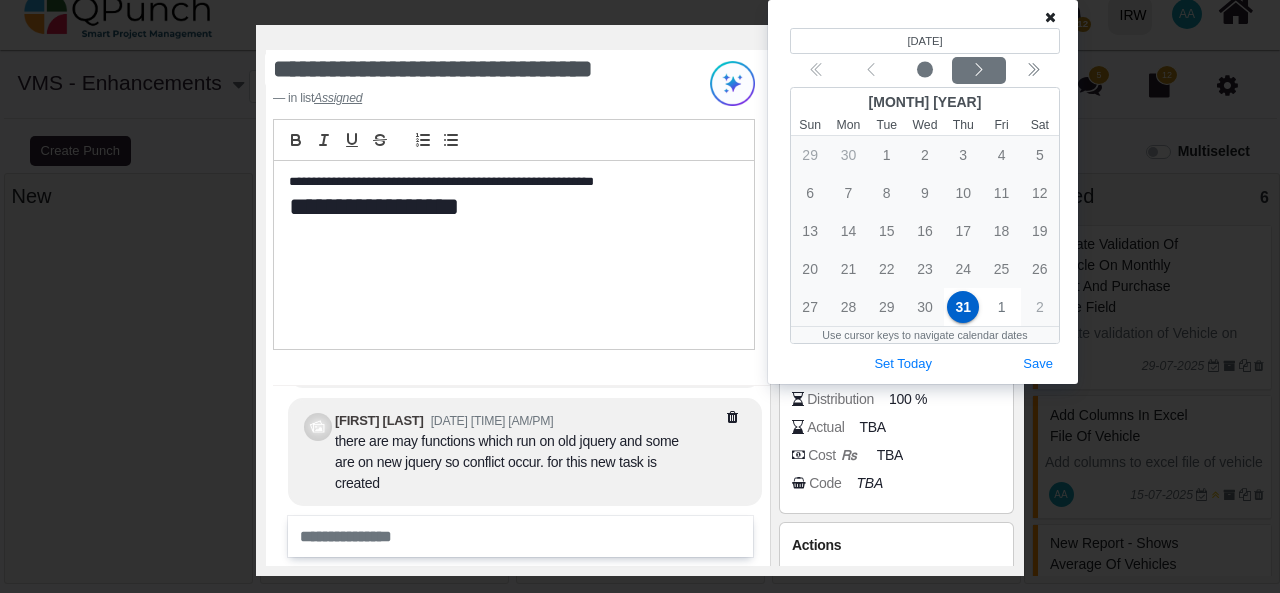 click 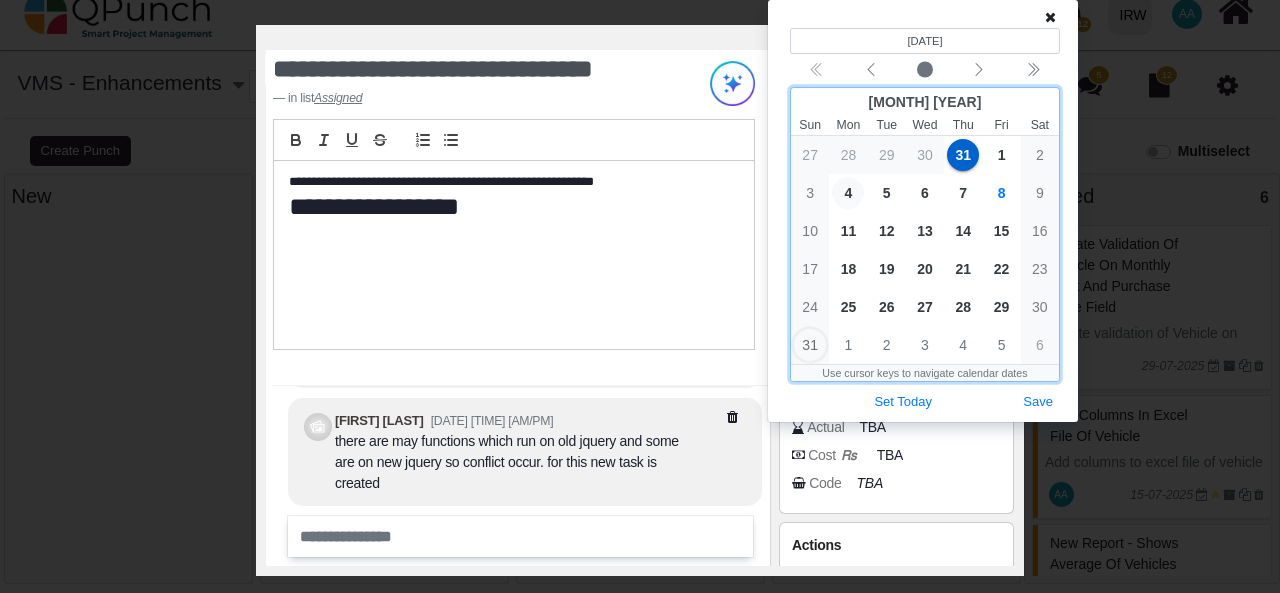 click on "4" at bounding box center (848, 193) 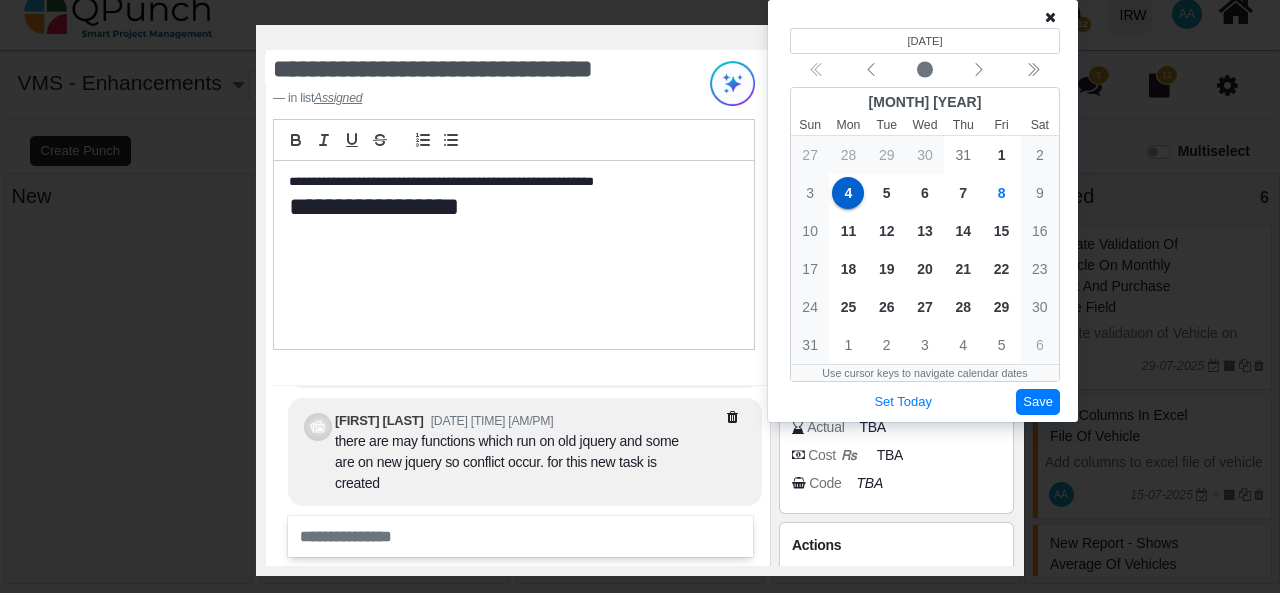click on "Save" at bounding box center (1038, 402) 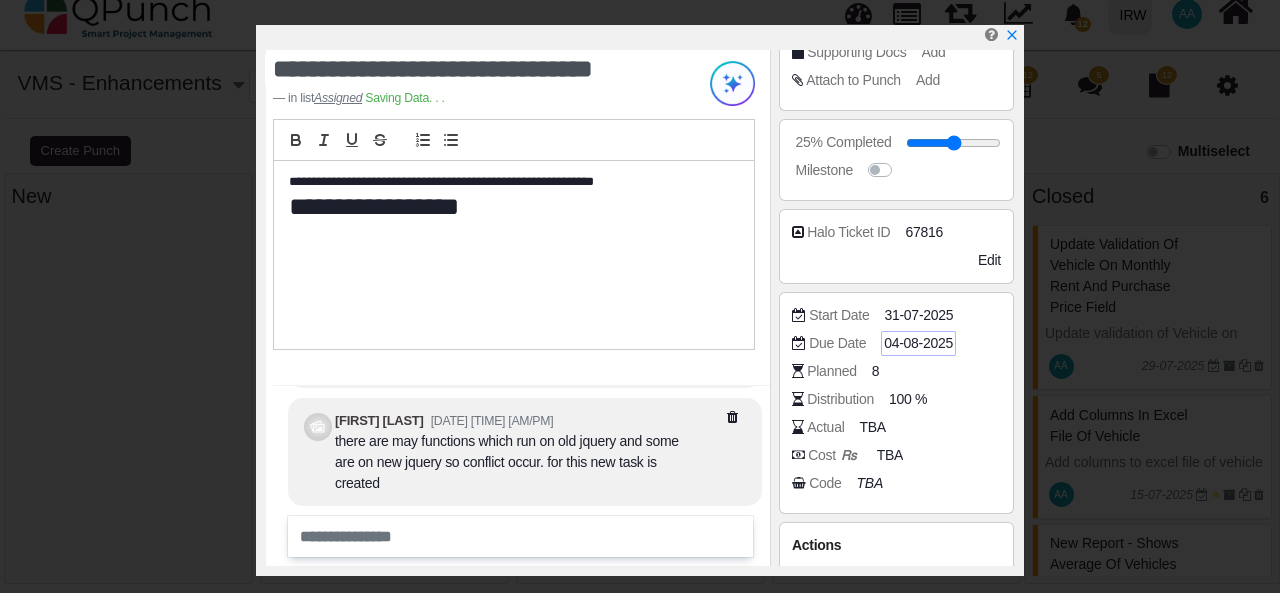 click on "04-08-2025" at bounding box center [918, 343] 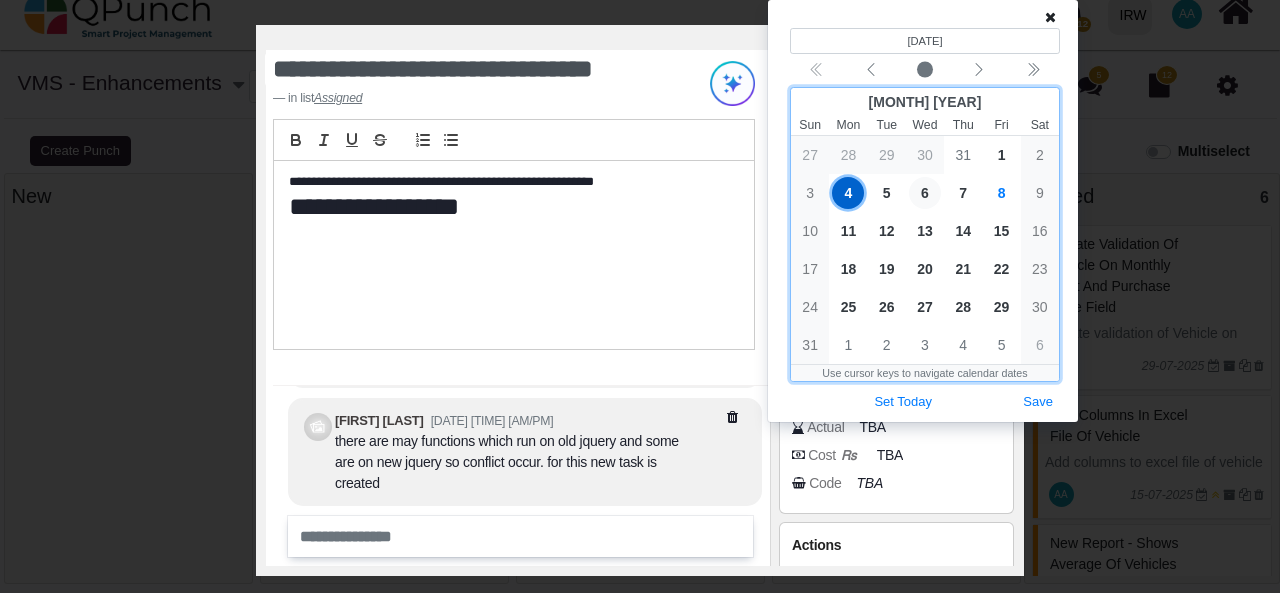 click on "6" at bounding box center (925, 193) 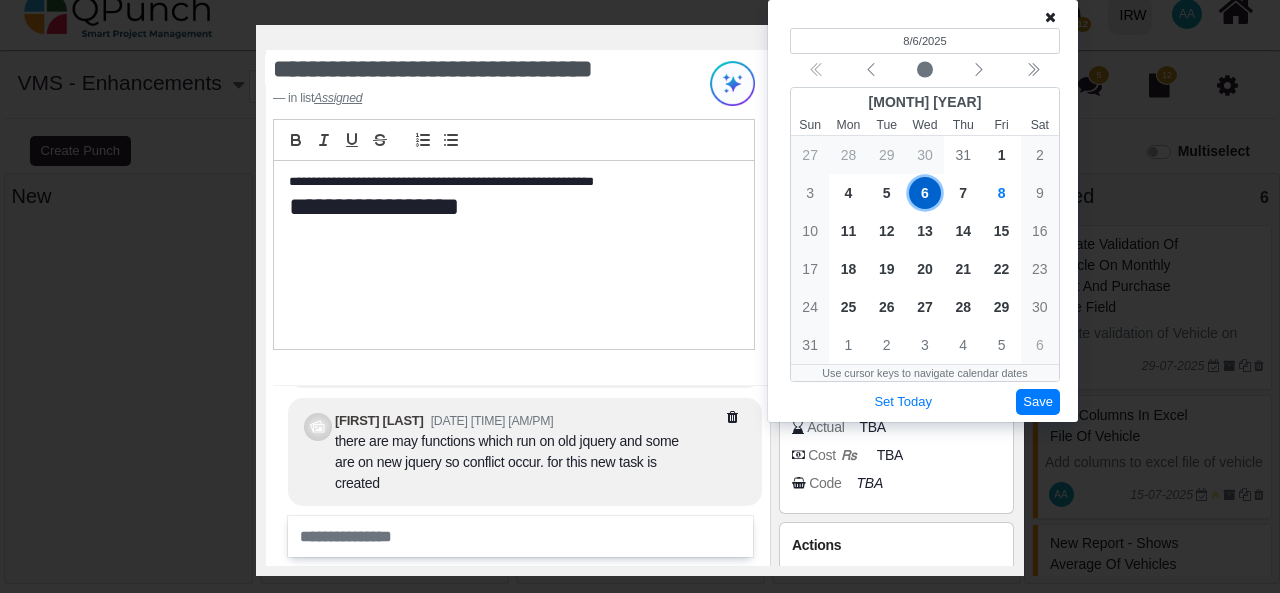 click on "Save" at bounding box center (1038, 402) 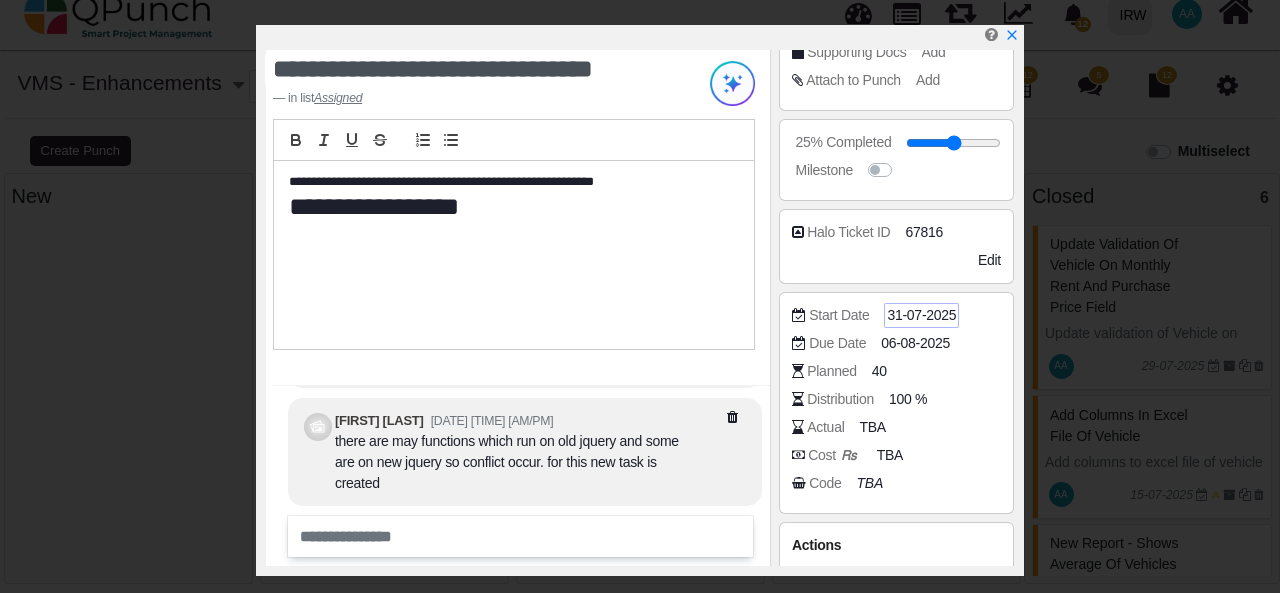 click on "31-07-2025" at bounding box center (921, 315) 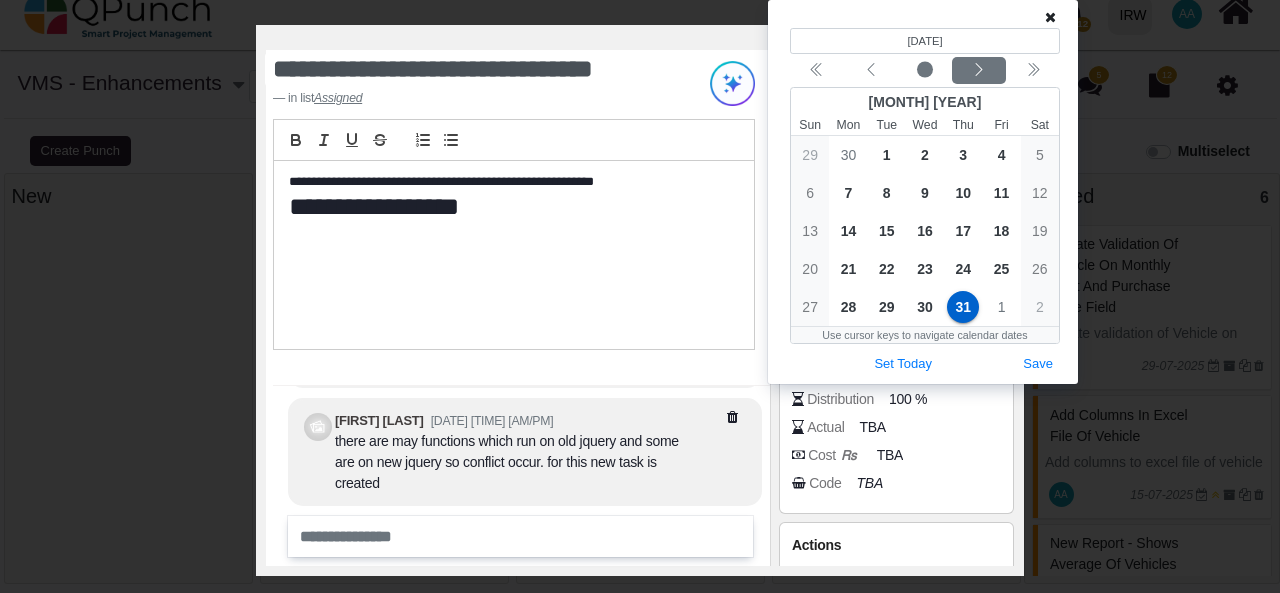 click 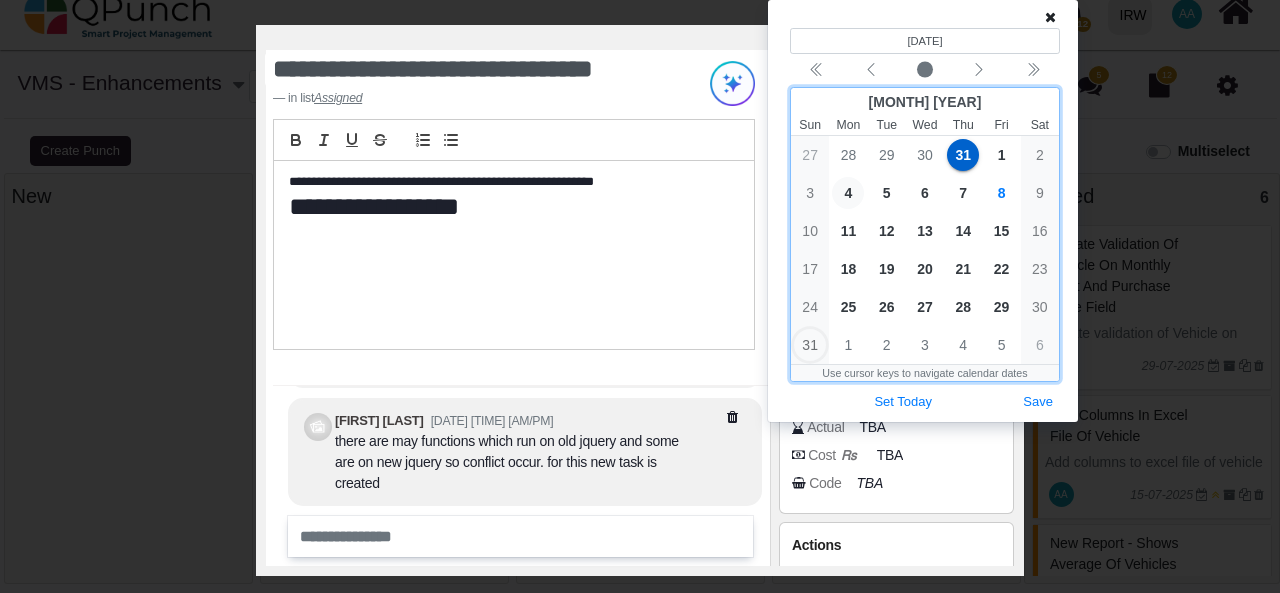 click on "4" at bounding box center (848, 193) 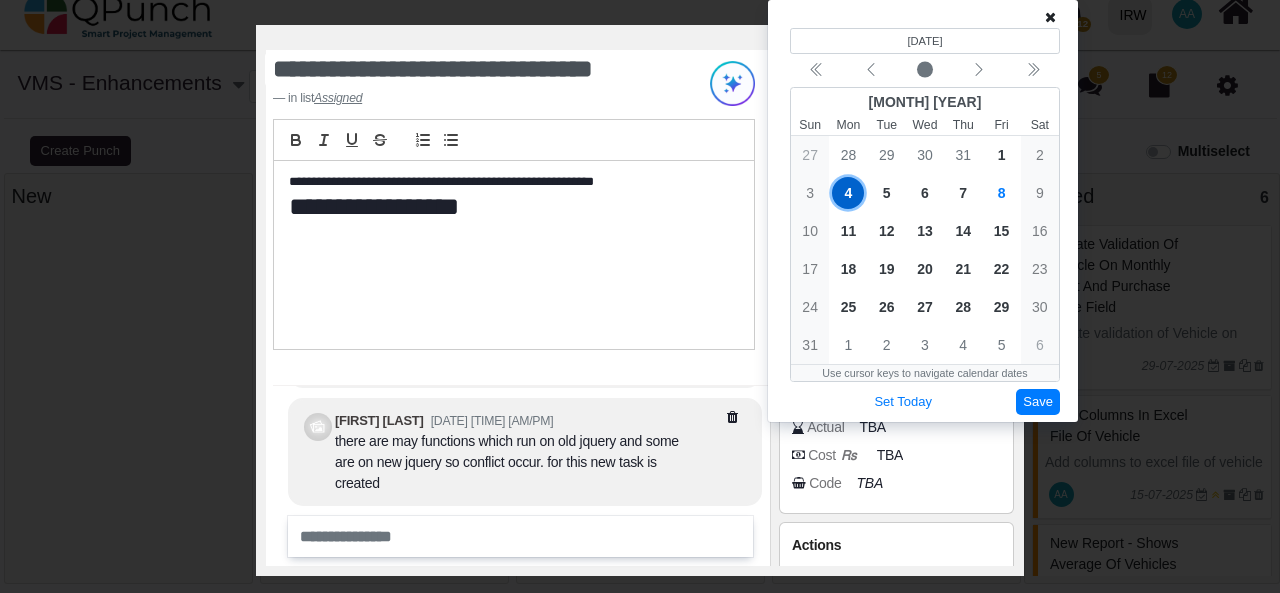 click on "Save" at bounding box center [1038, 402] 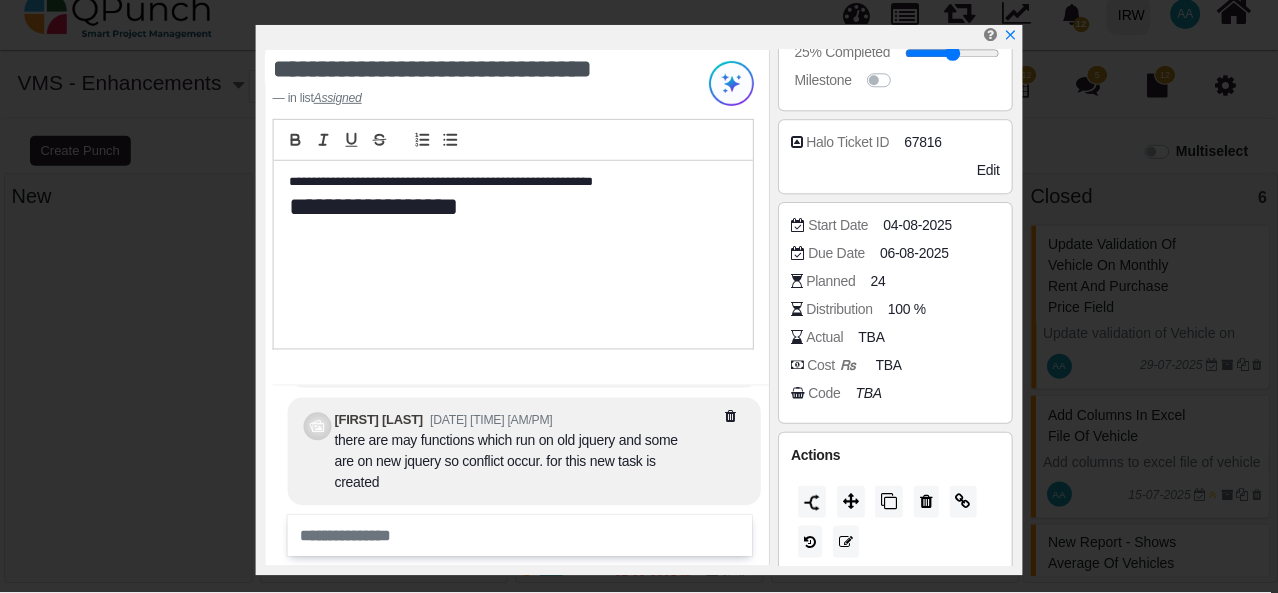 scroll, scrollTop: 417, scrollLeft: 0, axis: vertical 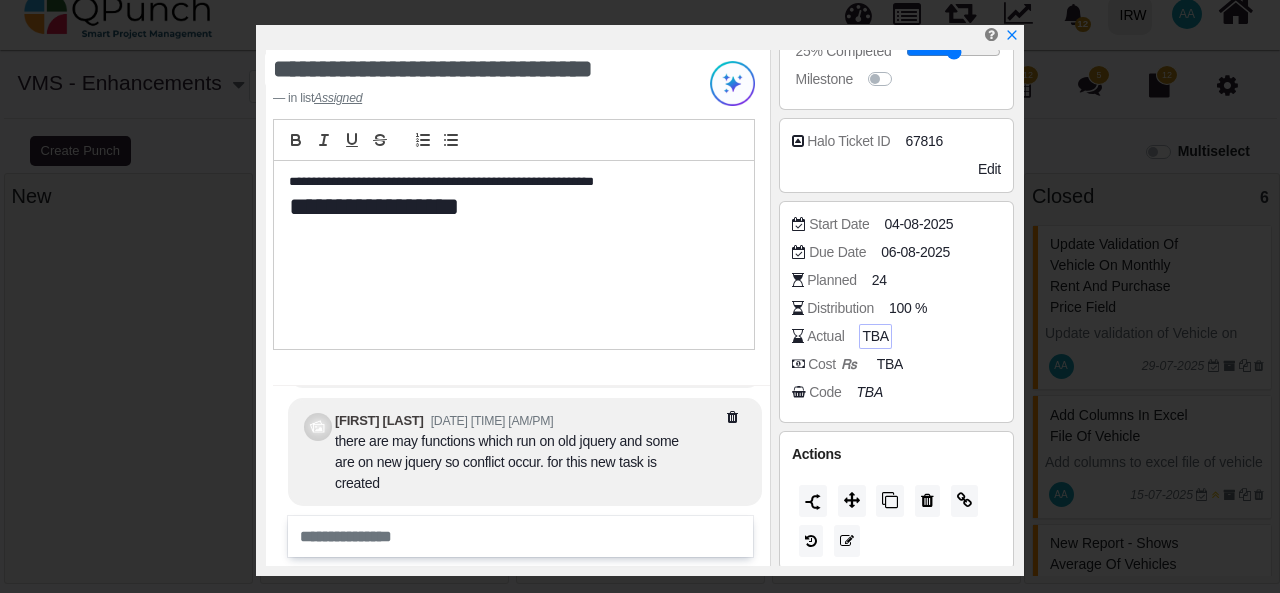 click on "TBA" at bounding box center [875, 336] 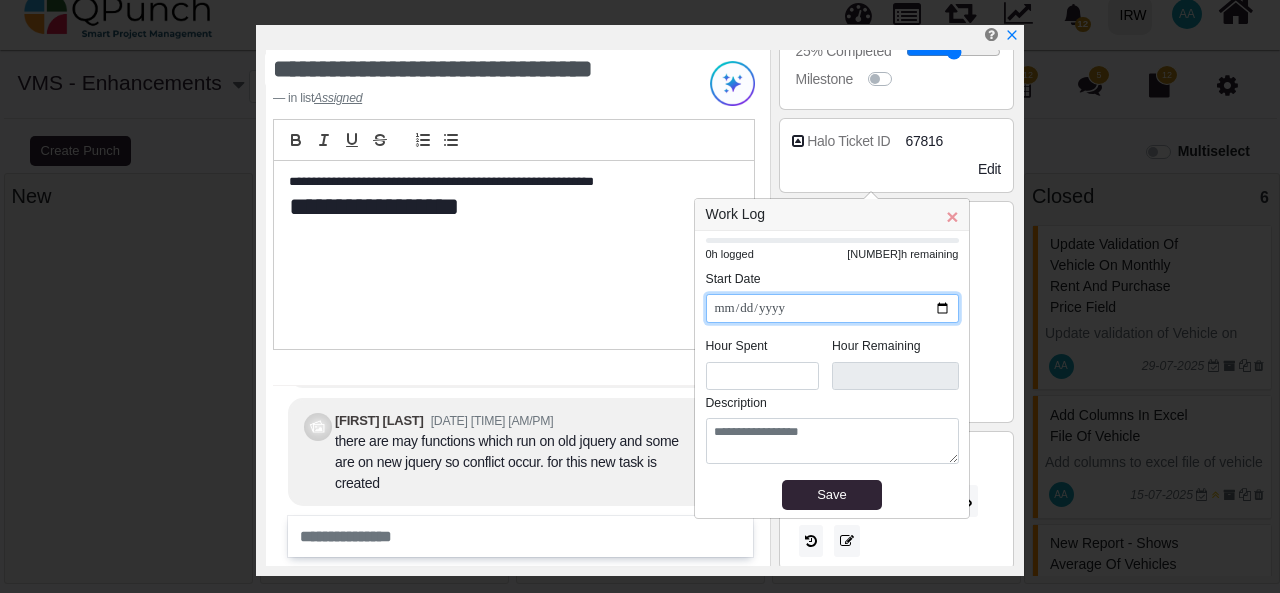 click on "**********" at bounding box center [832, 308] 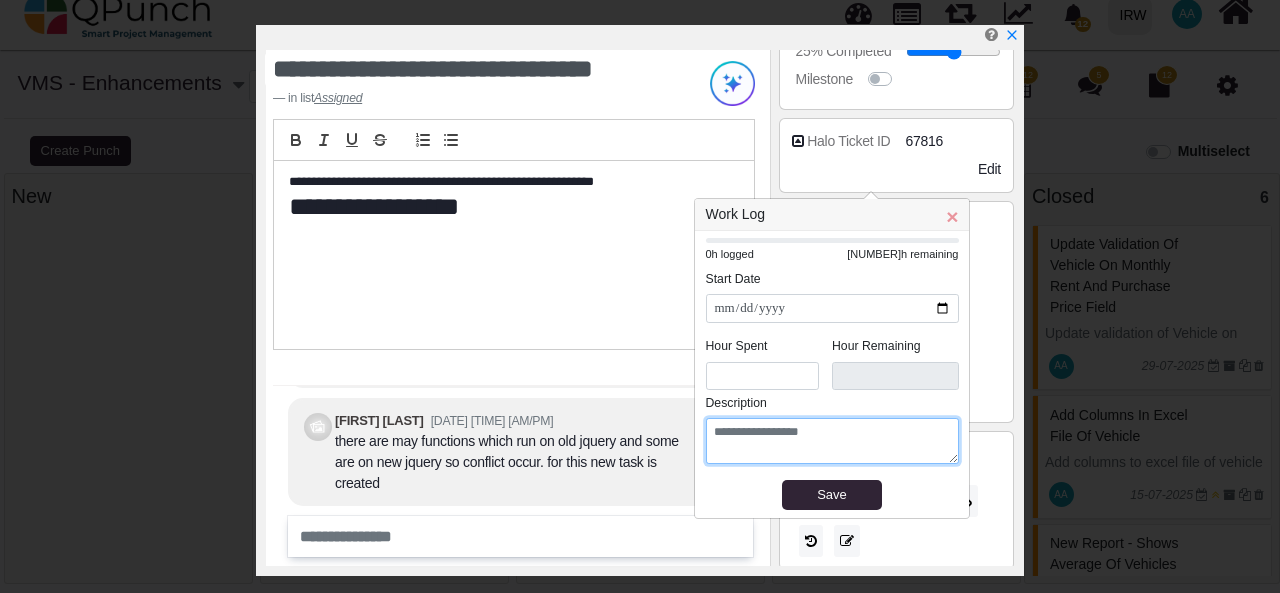 click at bounding box center (832, 441) 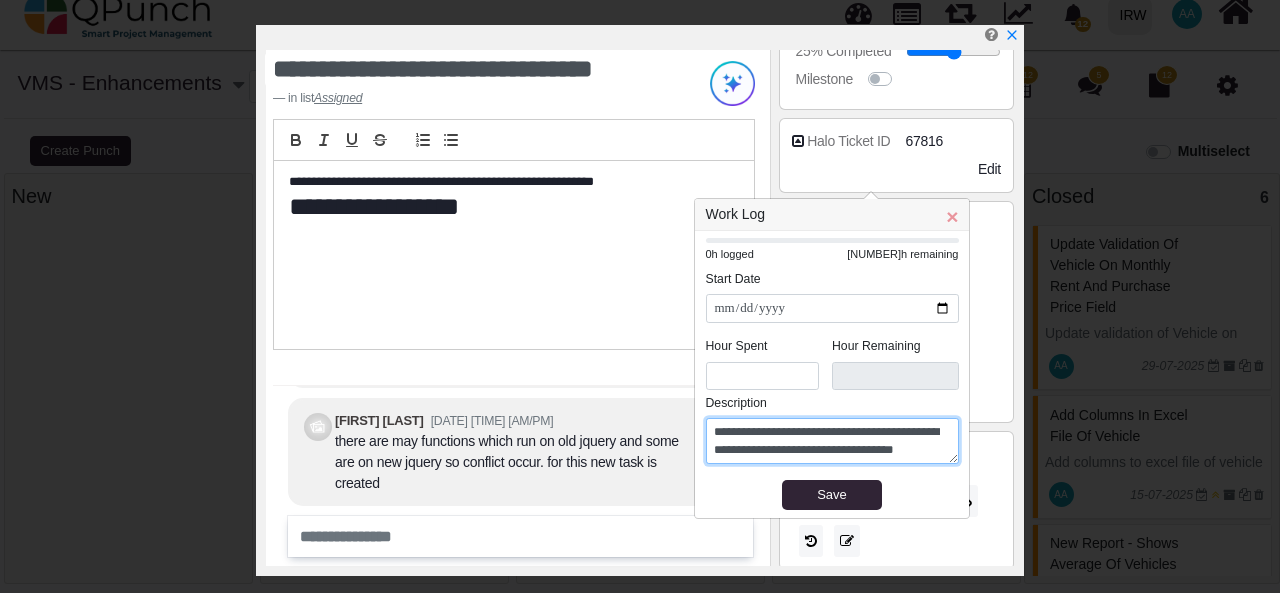 click on "**********" at bounding box center (832, 441) 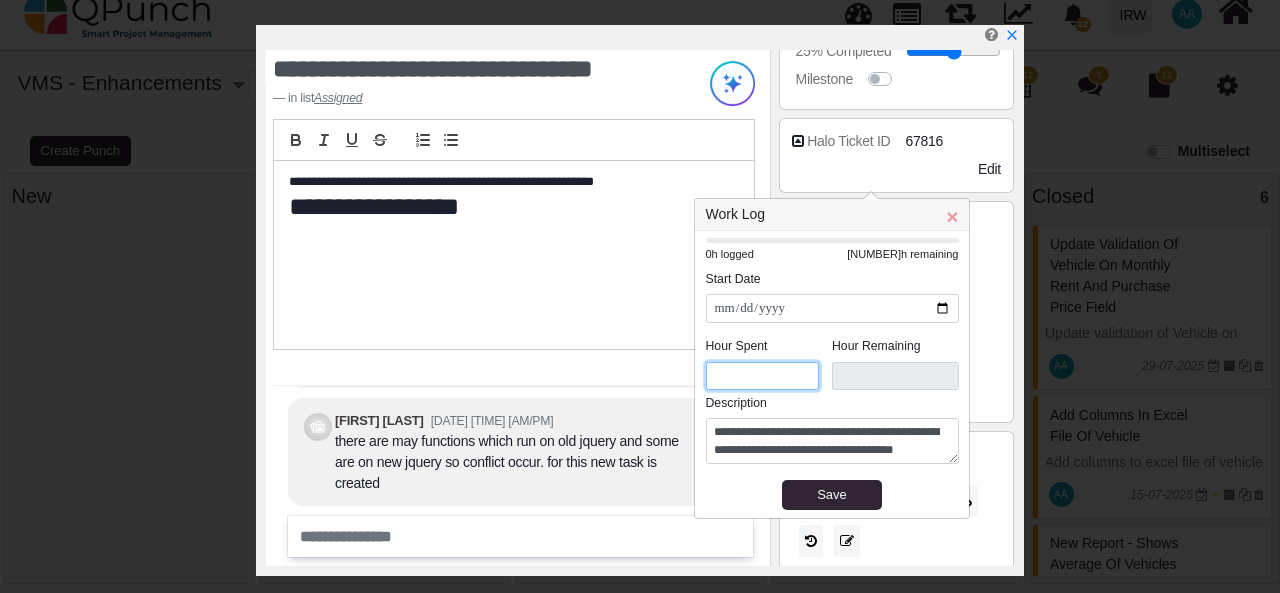 click on "*" at bounding box center [763, 376] 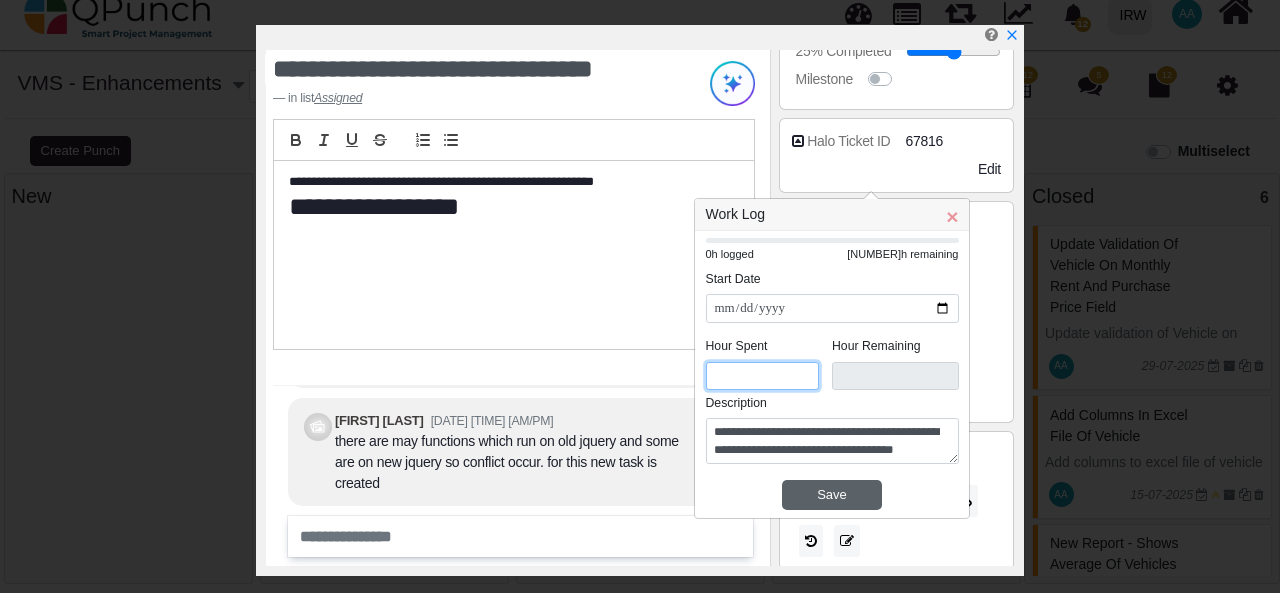type on "*" 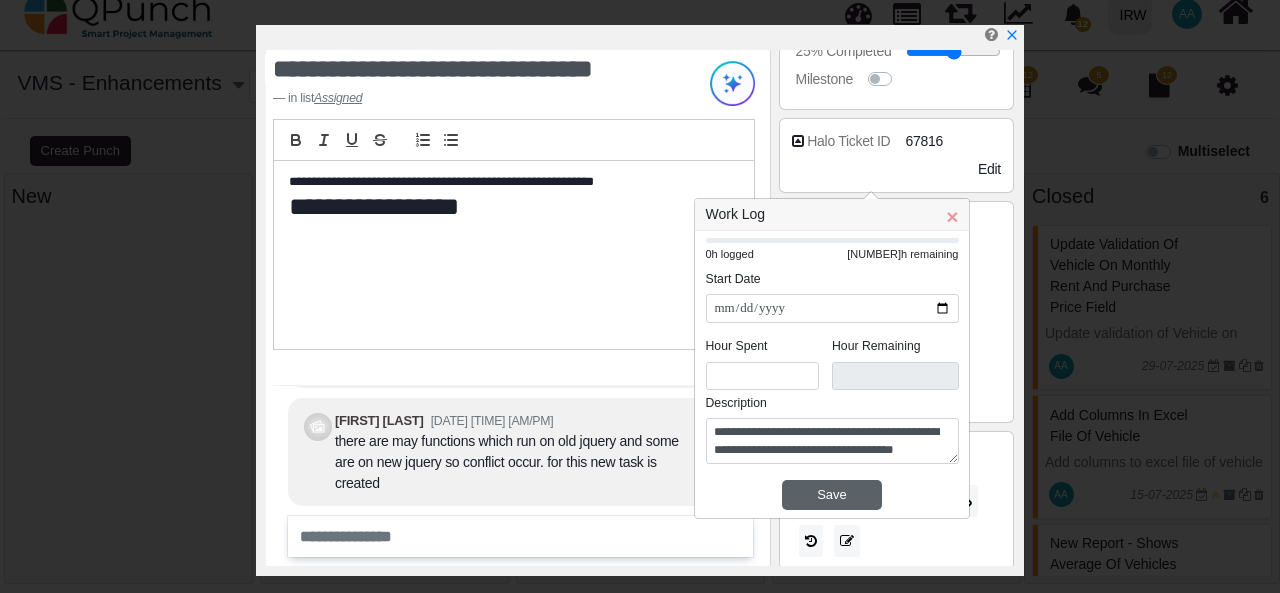 click on "Save" at bounding box center [832, 495] 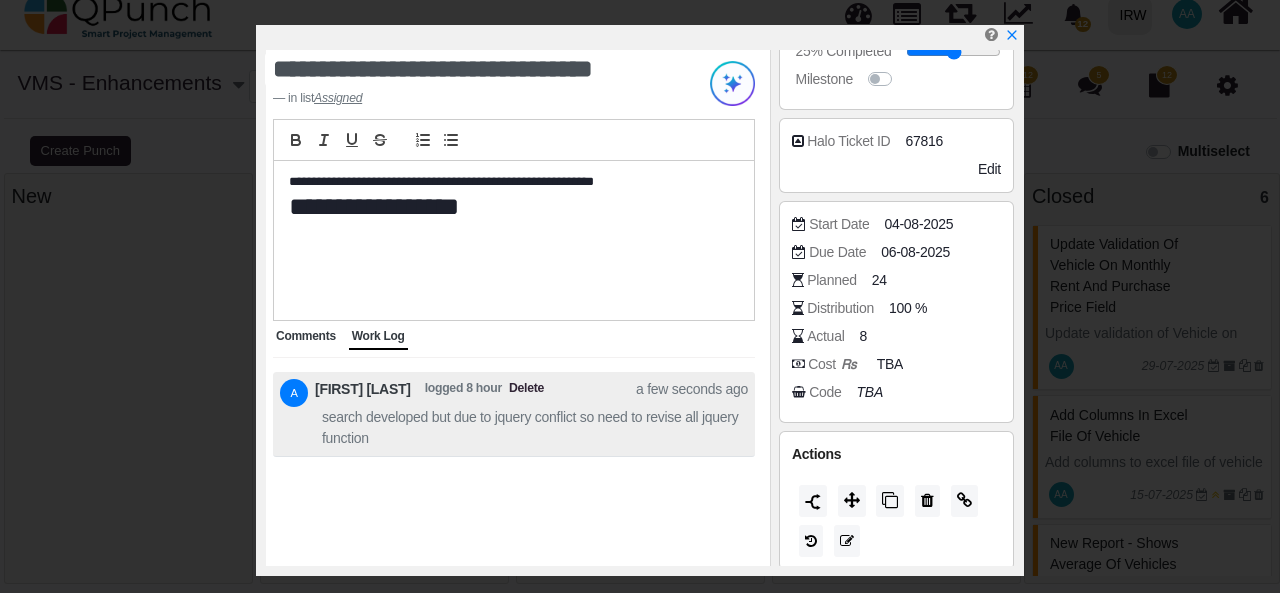 click on "Comments" at bounding box center [306, 336] 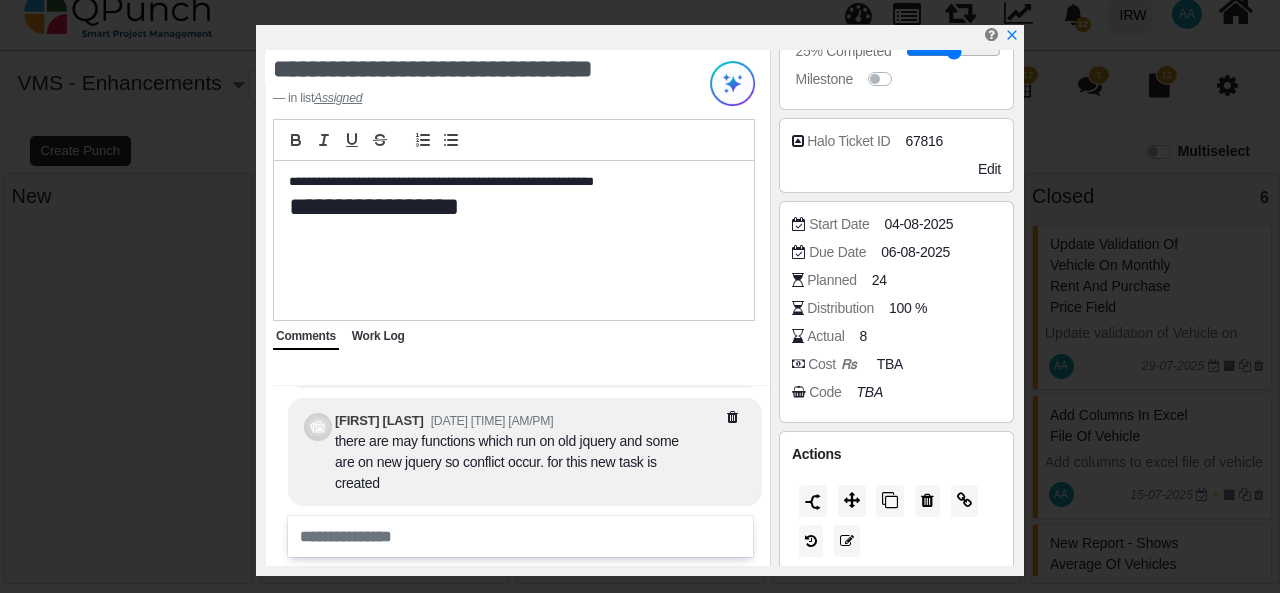 click on "Work Log" at bounding box center [378, 336] 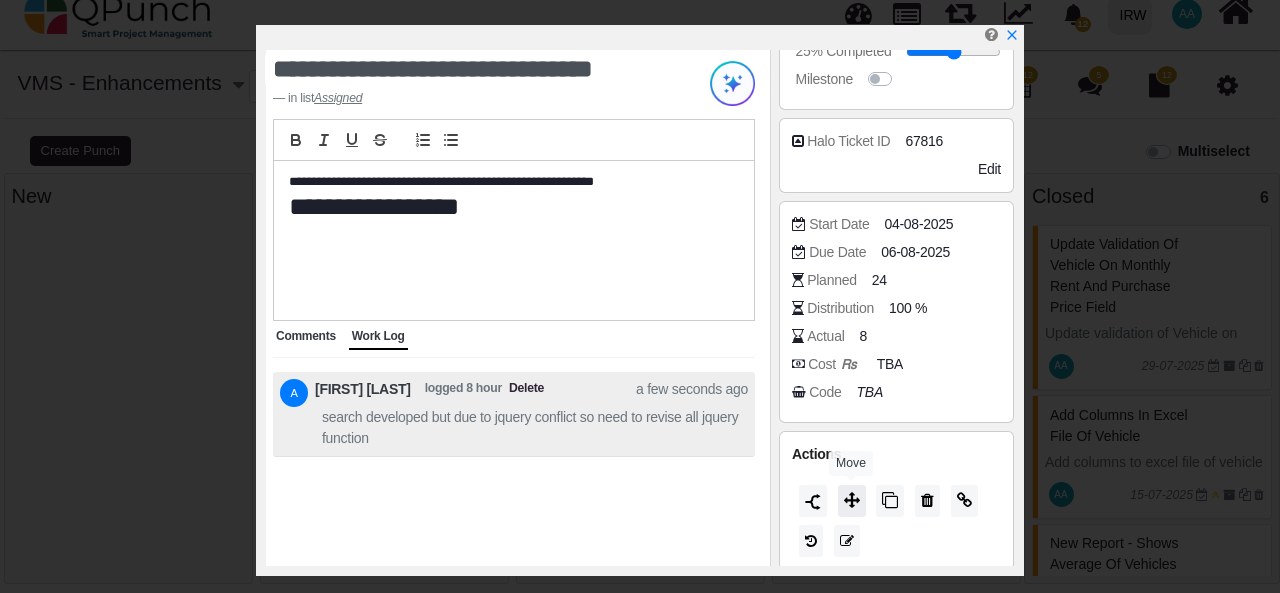 click at bounding box center [852, 500] 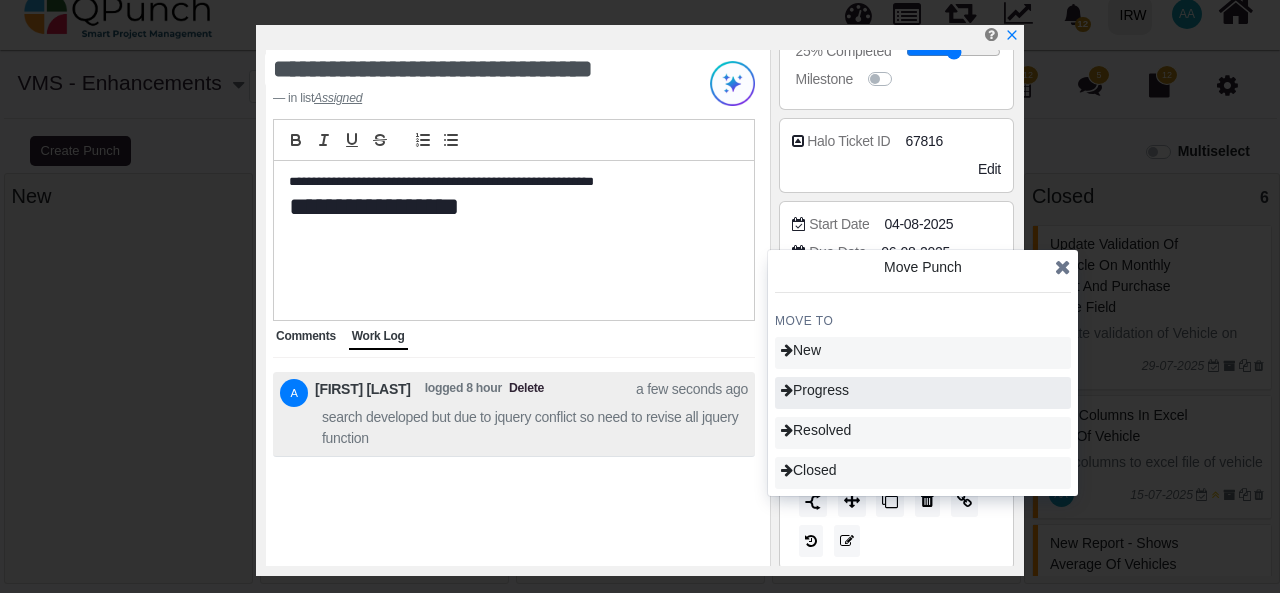 click on "Progress" at bounding box center [815, 390] 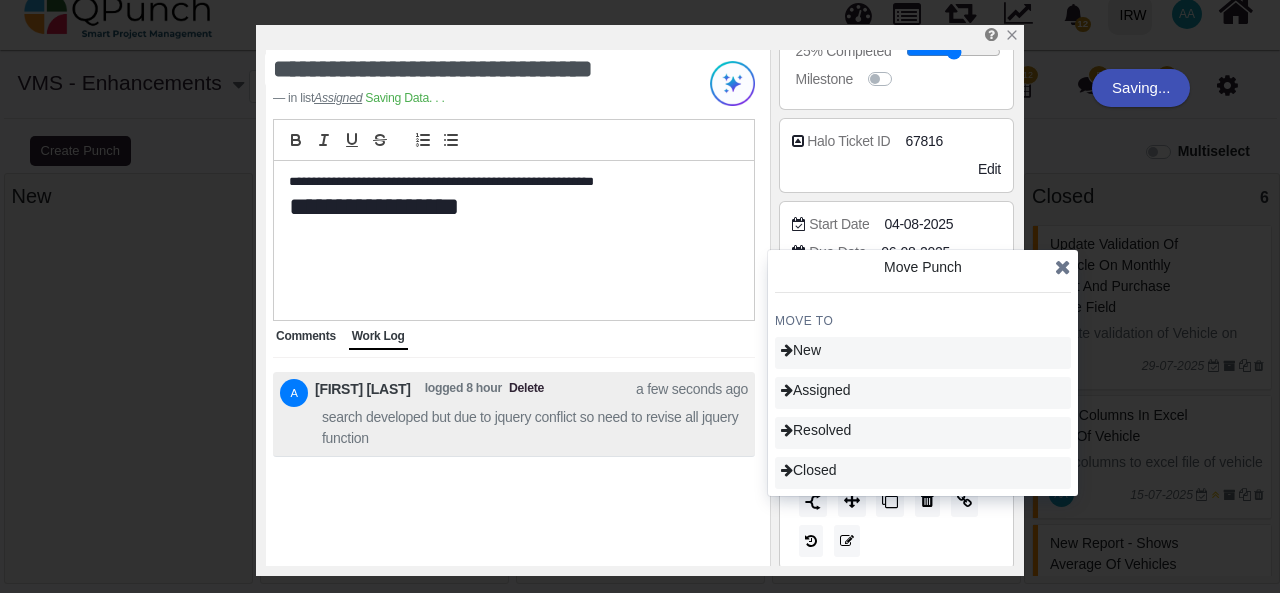type on "**" 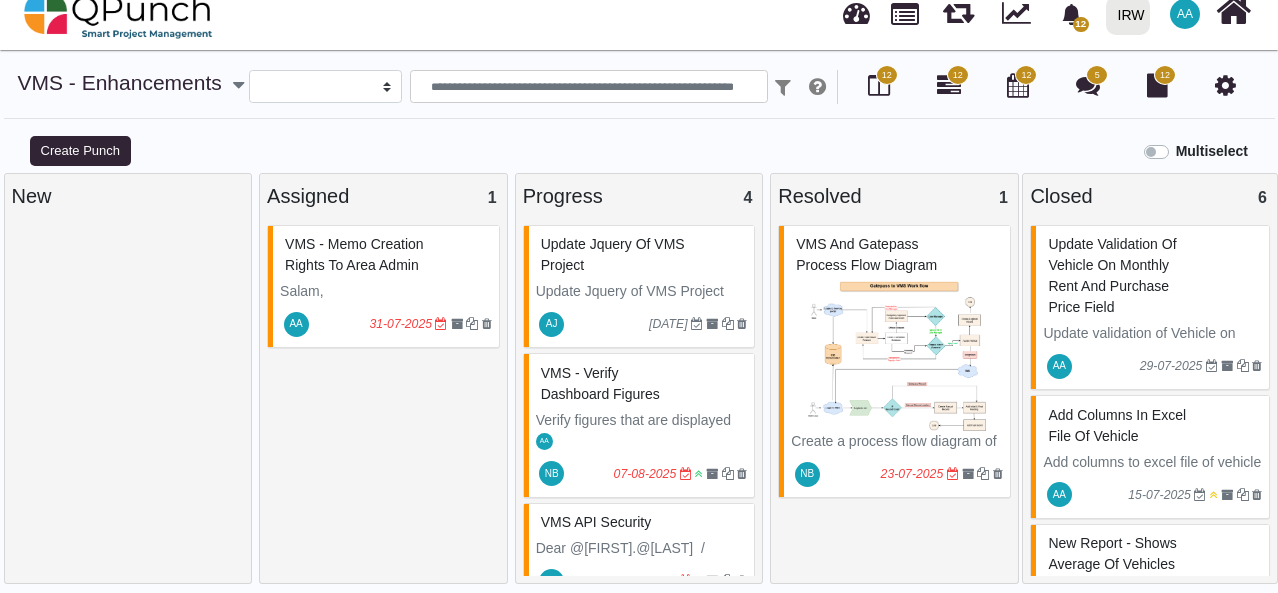 scroll, scrollTop: 14, scrollLeft: 0, axis: vertical 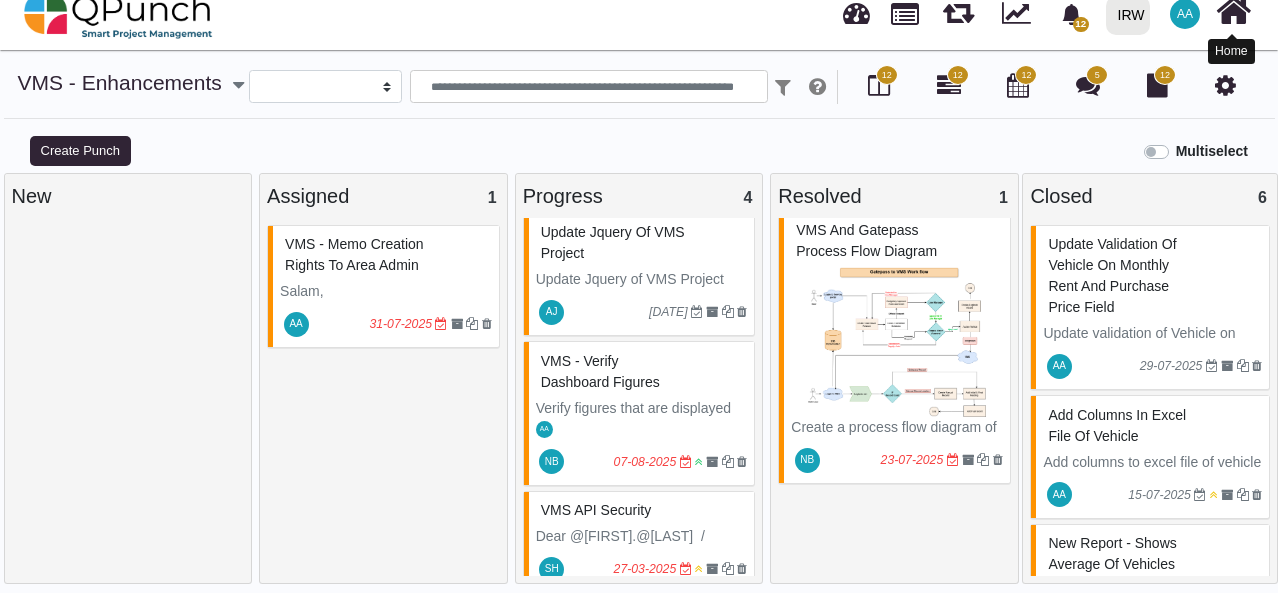 click at bounding box center (1233, 11) 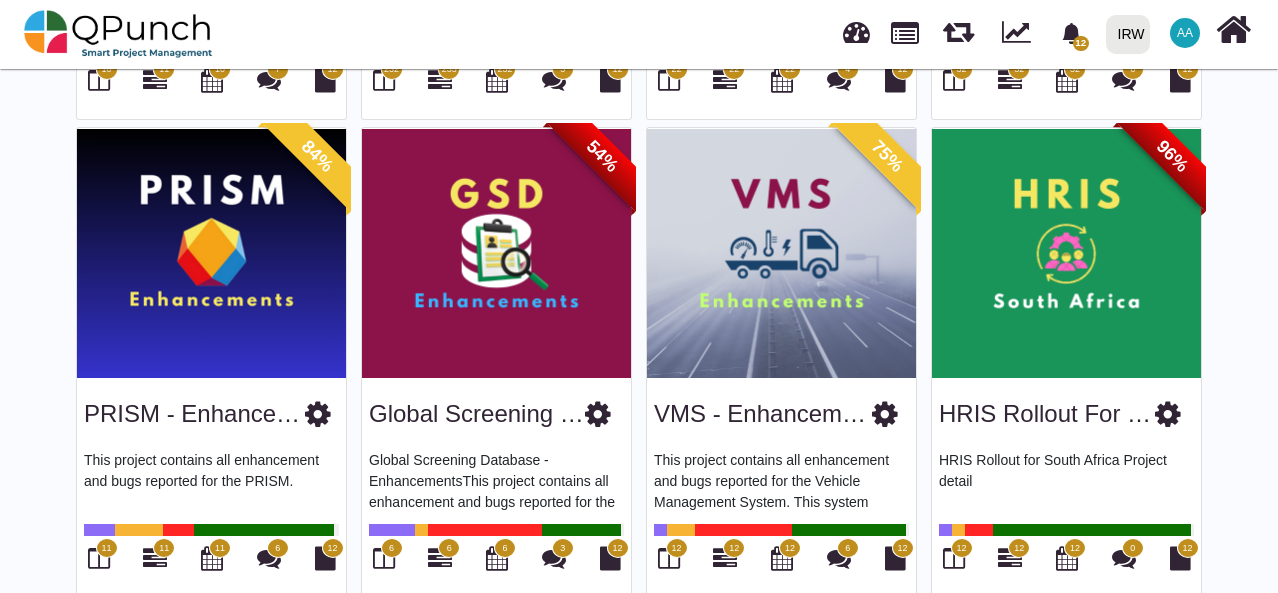 scroll, scrollTop: 557, scrollLeft: 0, axis: vertical 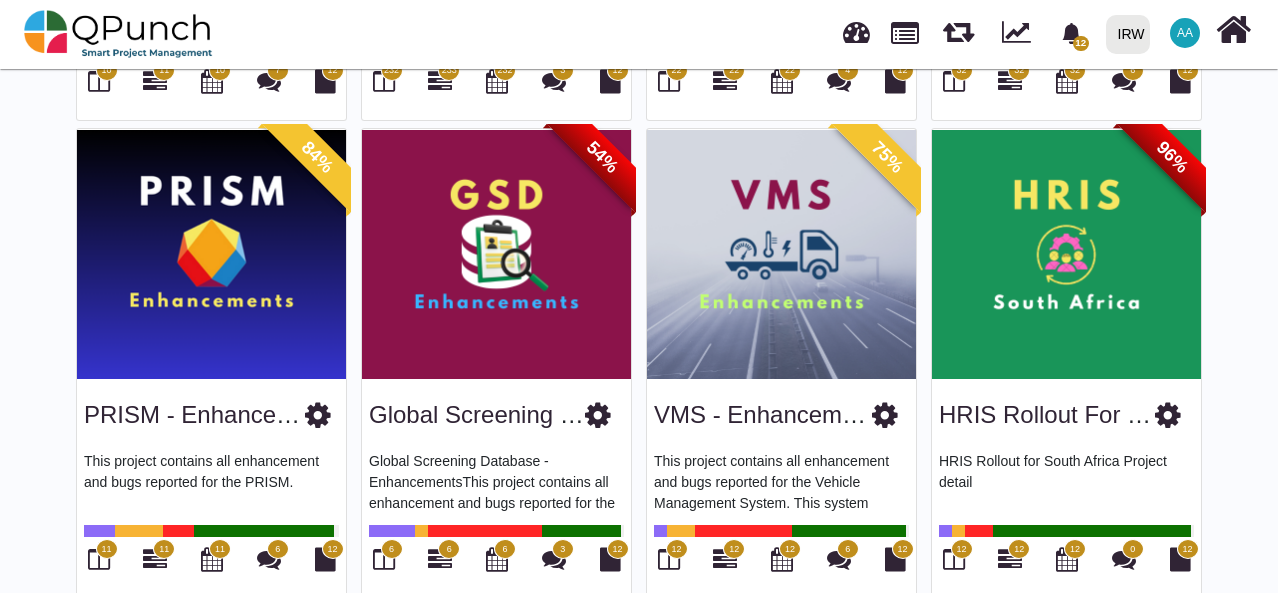 click at bounding box center [496, 254] 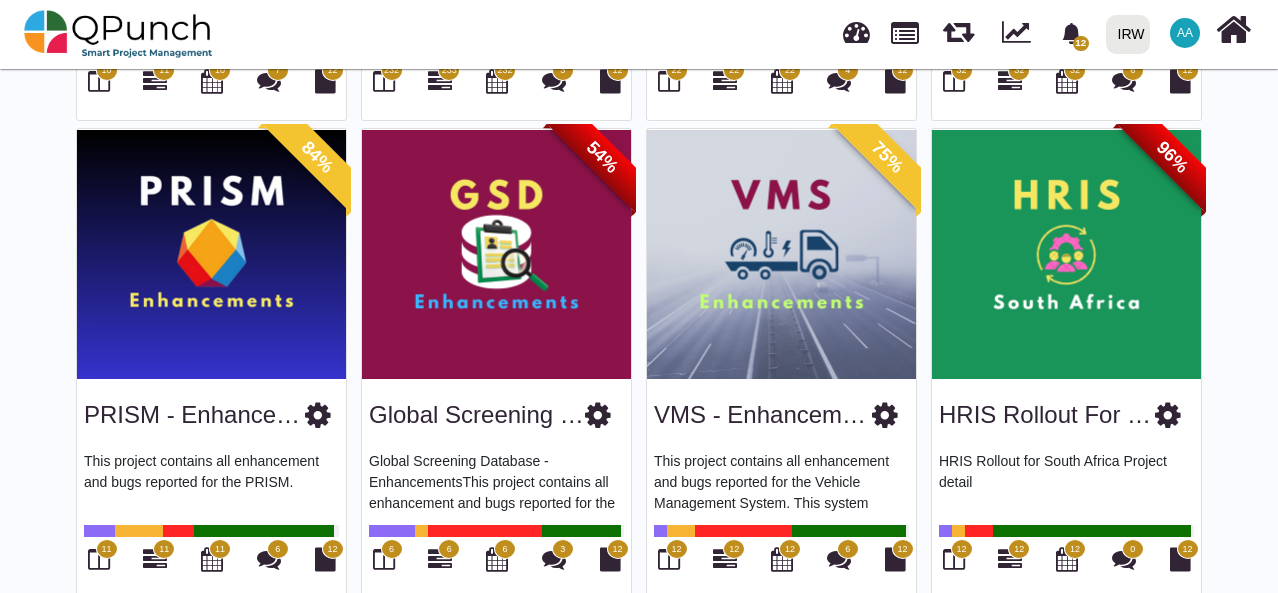 scroll, scrollTop: 0, scrollLeft: 0, axis: both 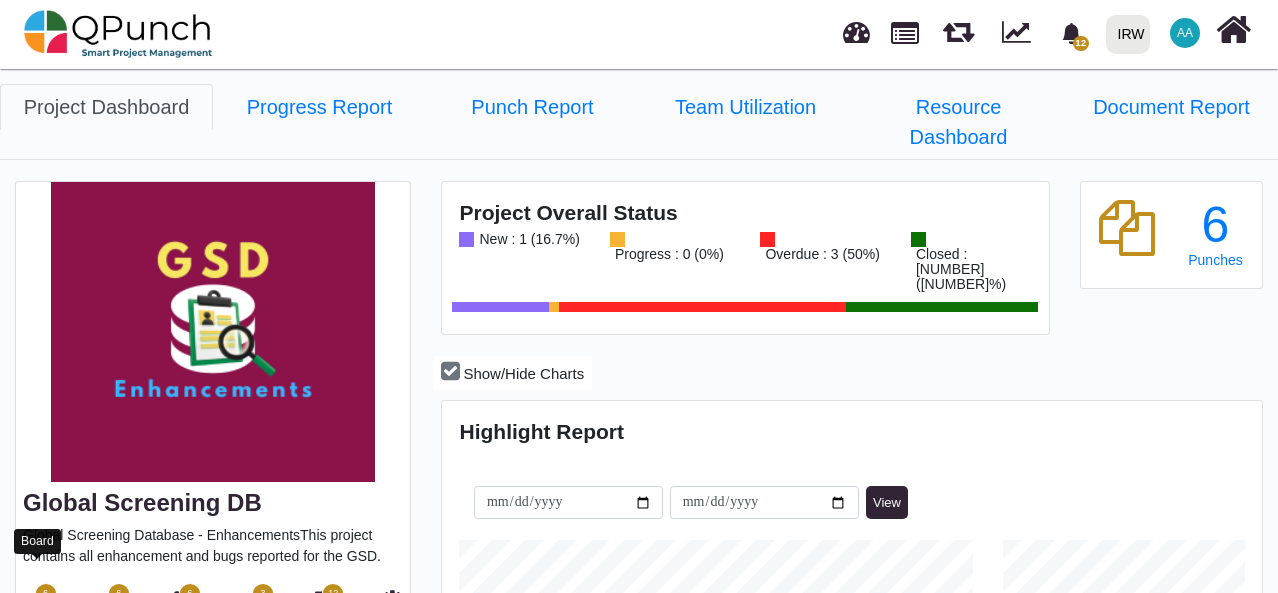 click at bounding box center (38, 603) 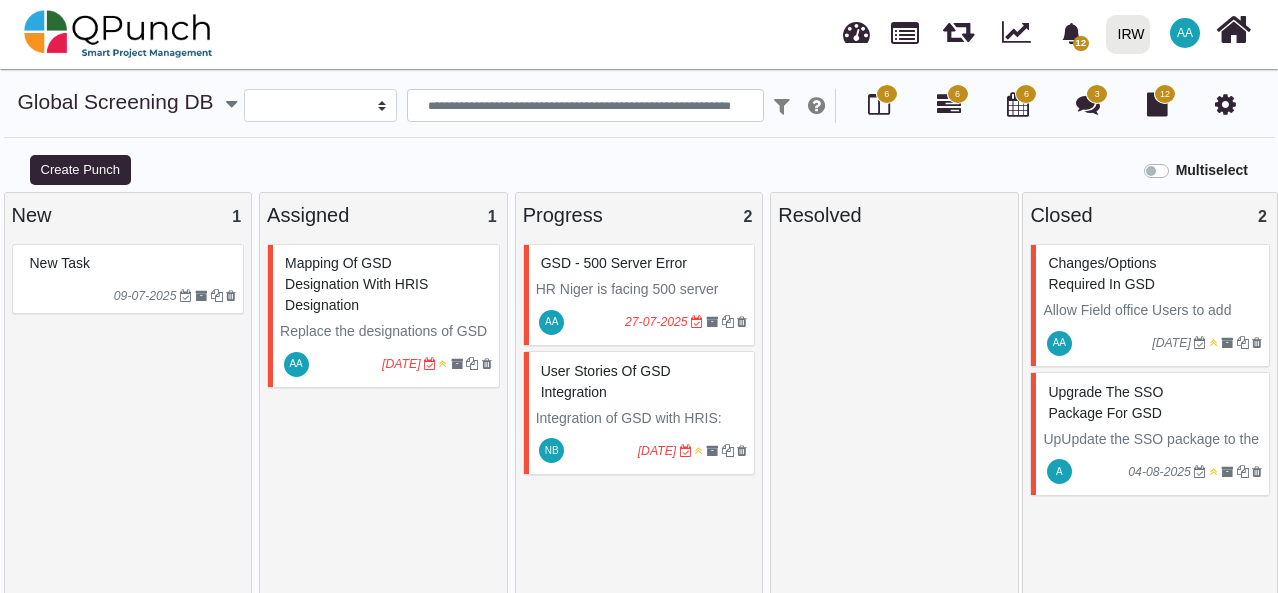 select 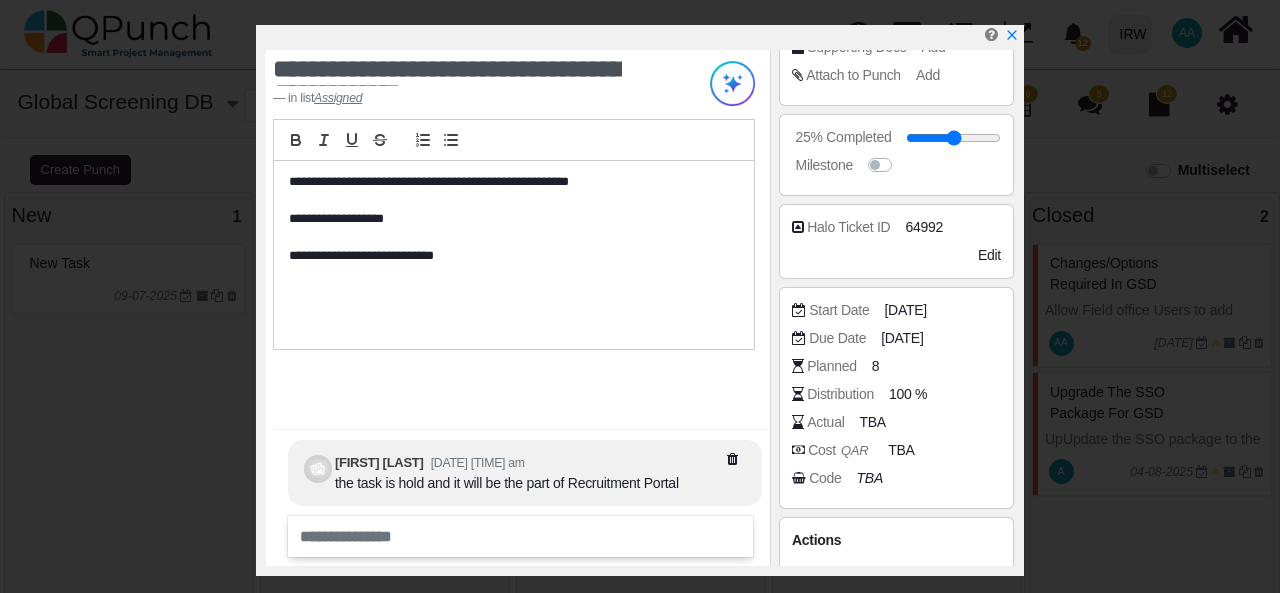 scroll, scrollTop: 340, scrollLeft: 0, axis: vertical 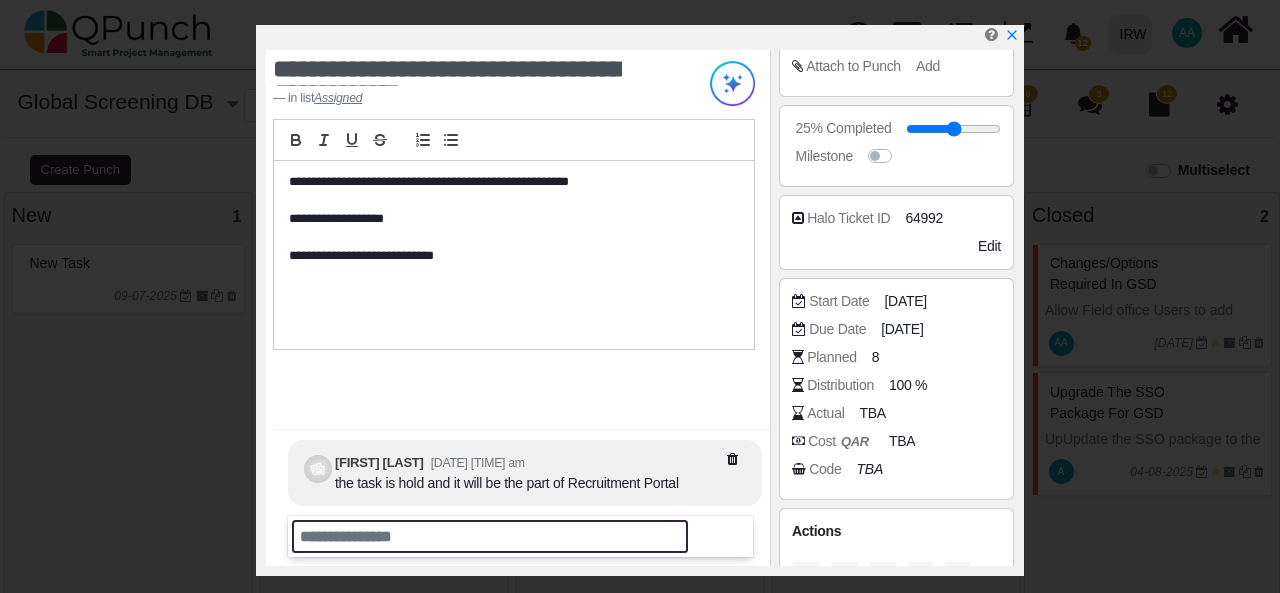 click at bounding box center (490, 536) 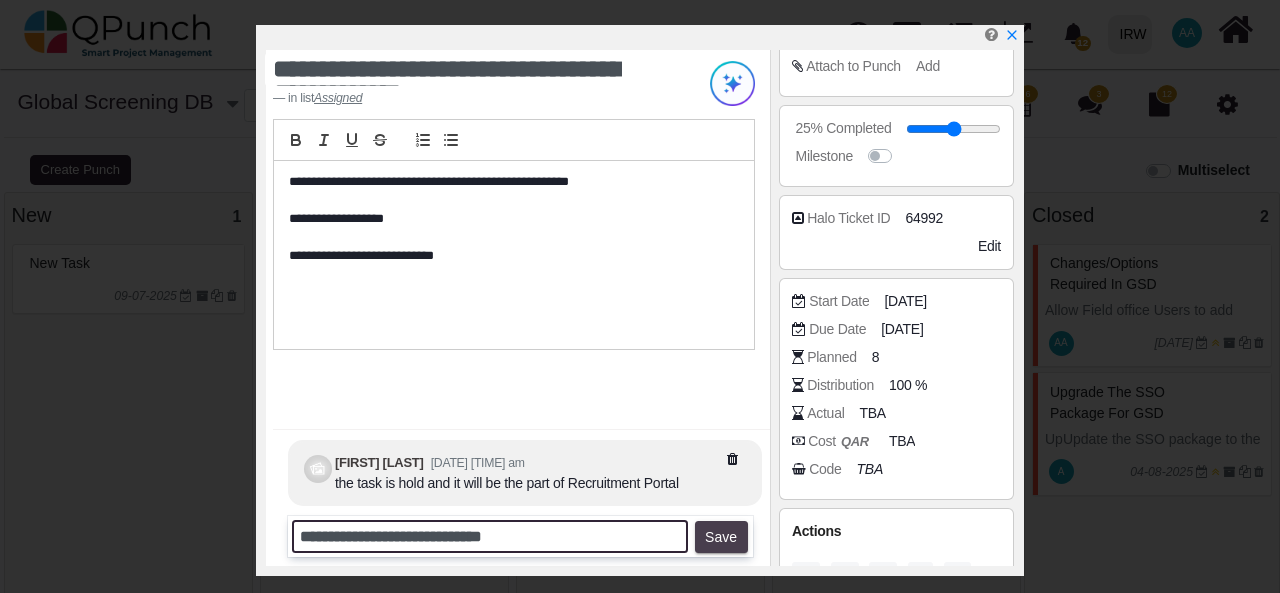 type on "**********" 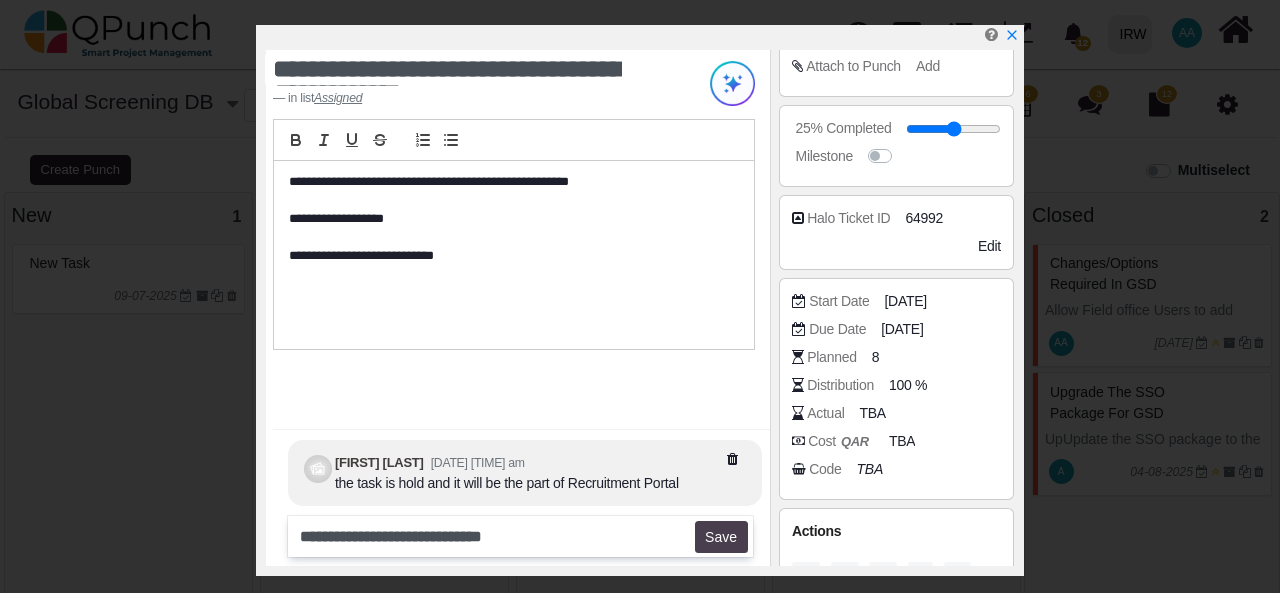 click on "Save" at bounding box center (721, 537) 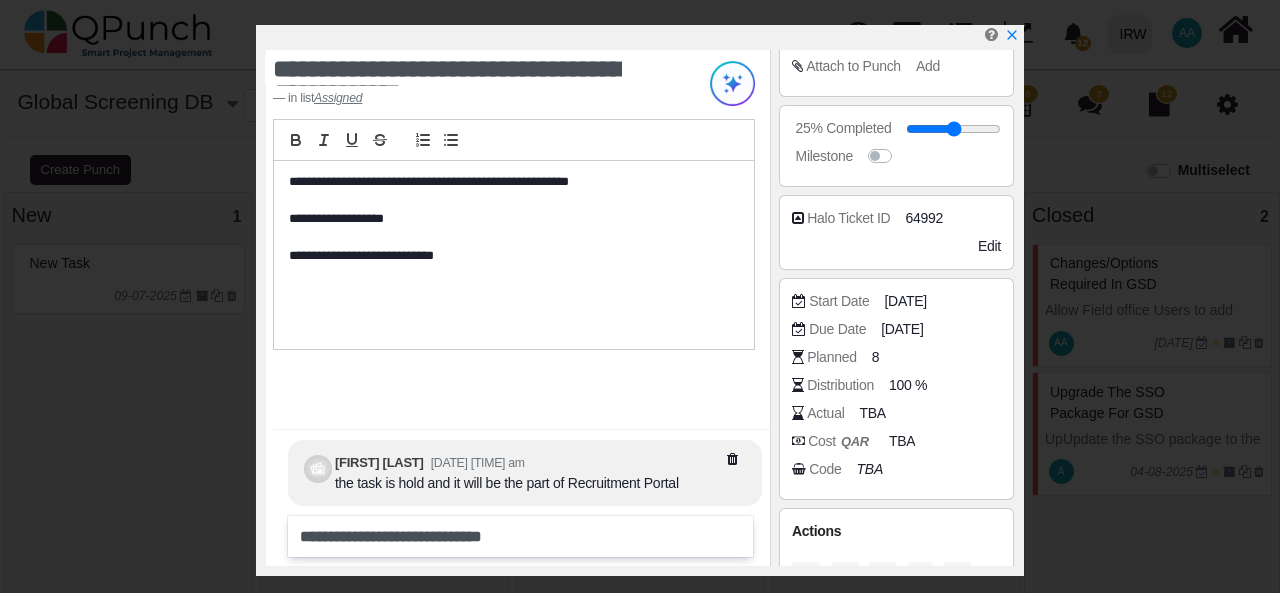 type 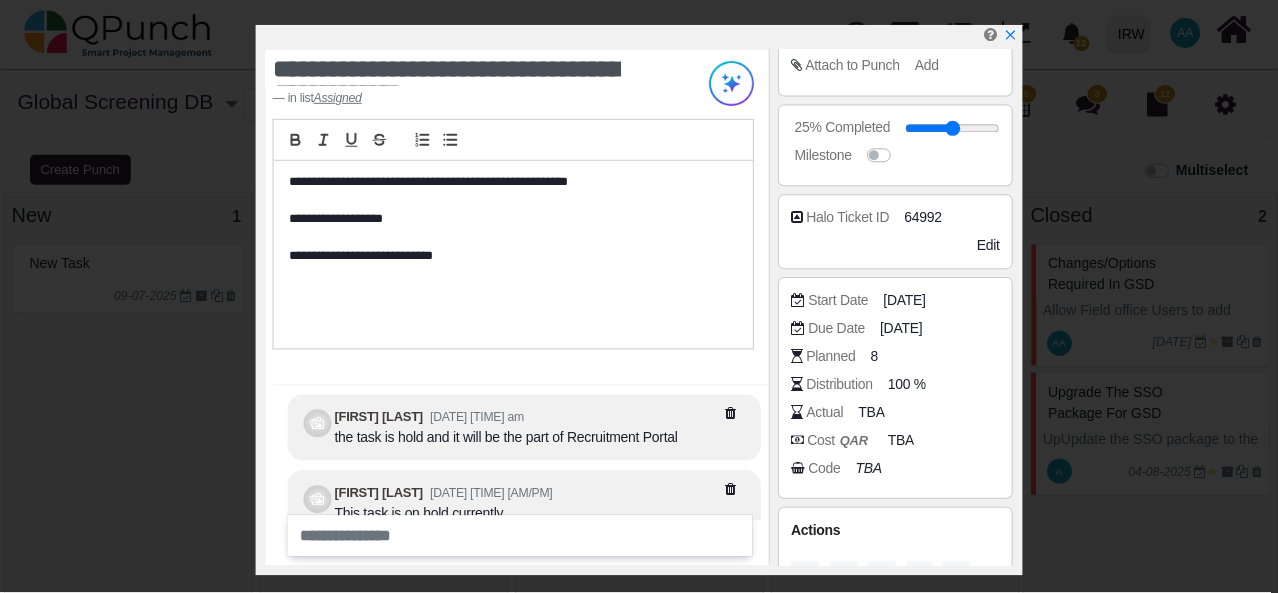 scroll, scrollTop: 0, scrollLeft: 0, axis: both 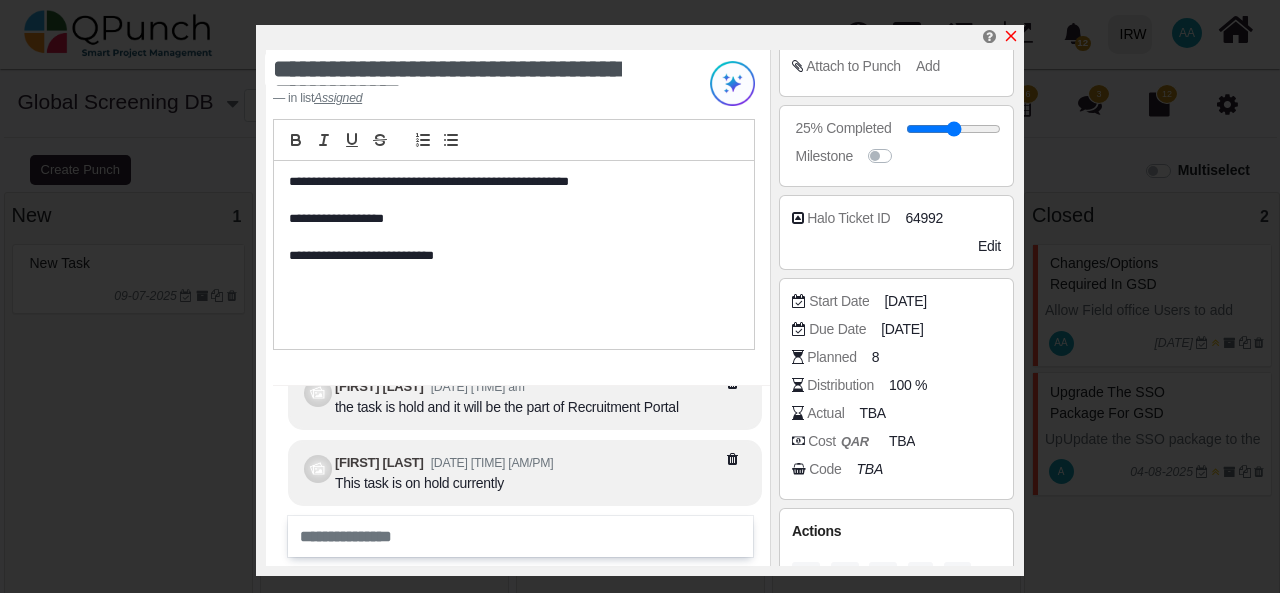 click 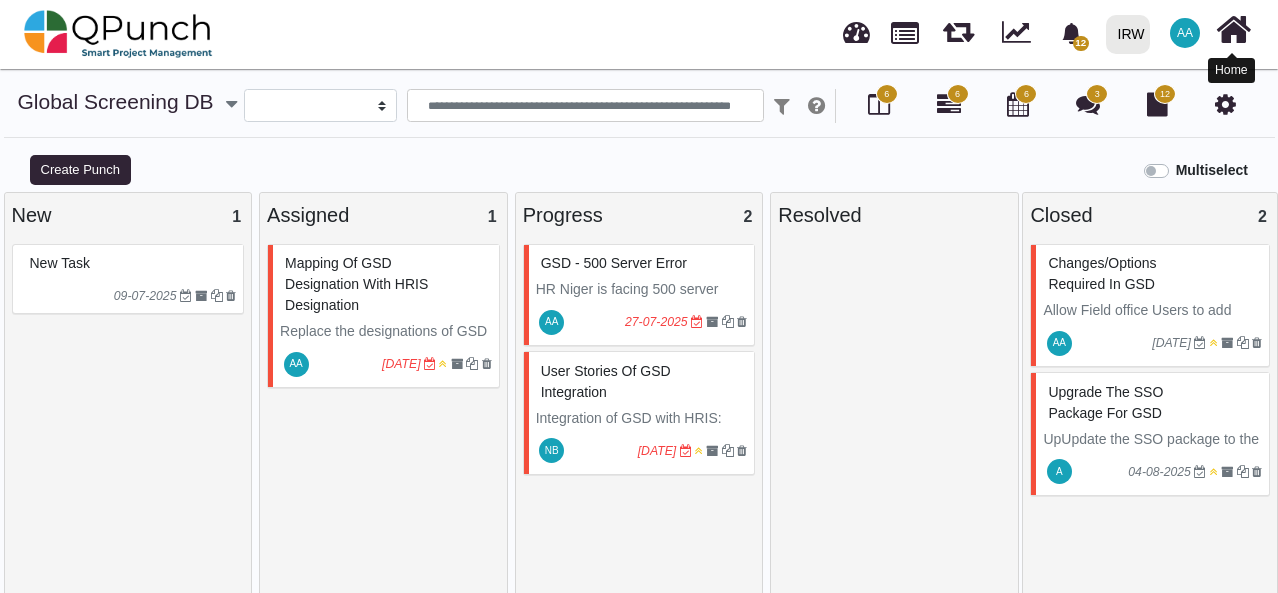 click at bounding box center (1233, 30) 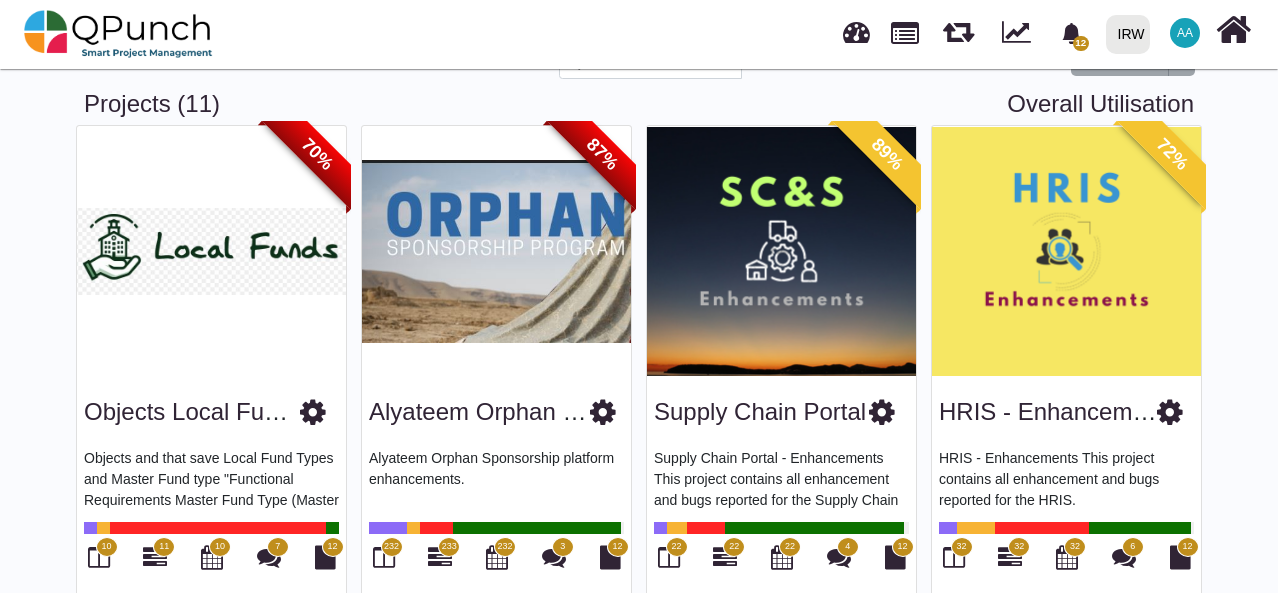 scroll, scrollTop: 139, scrollLeft: 0, axis: vertical 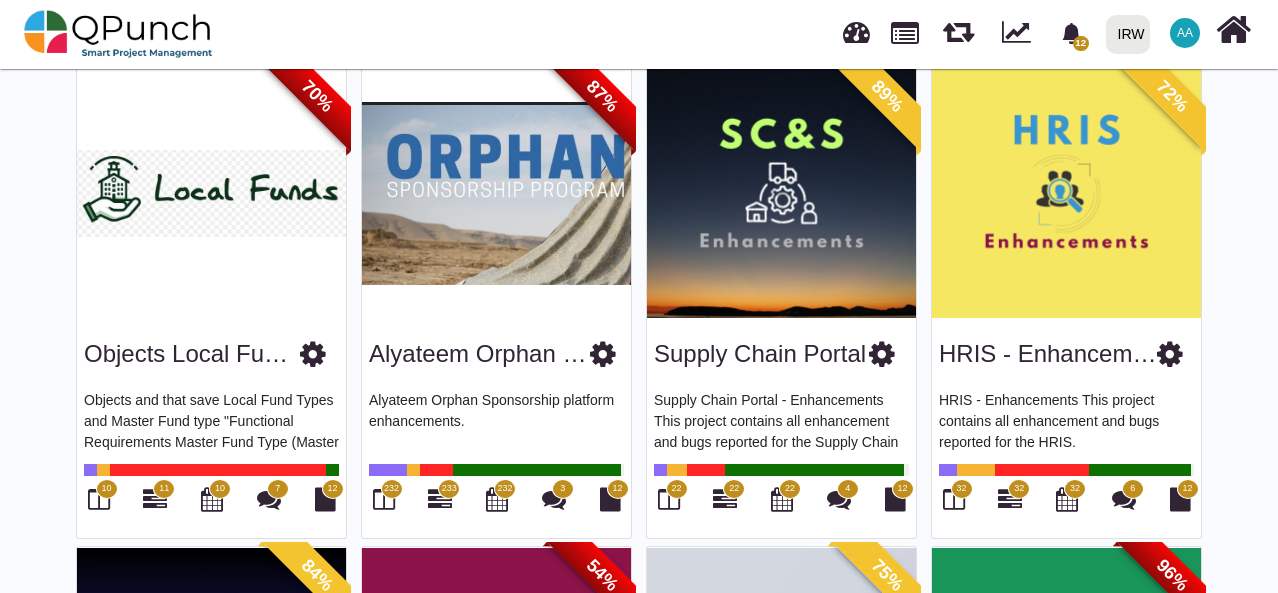 click at bounding box center (781, 193) 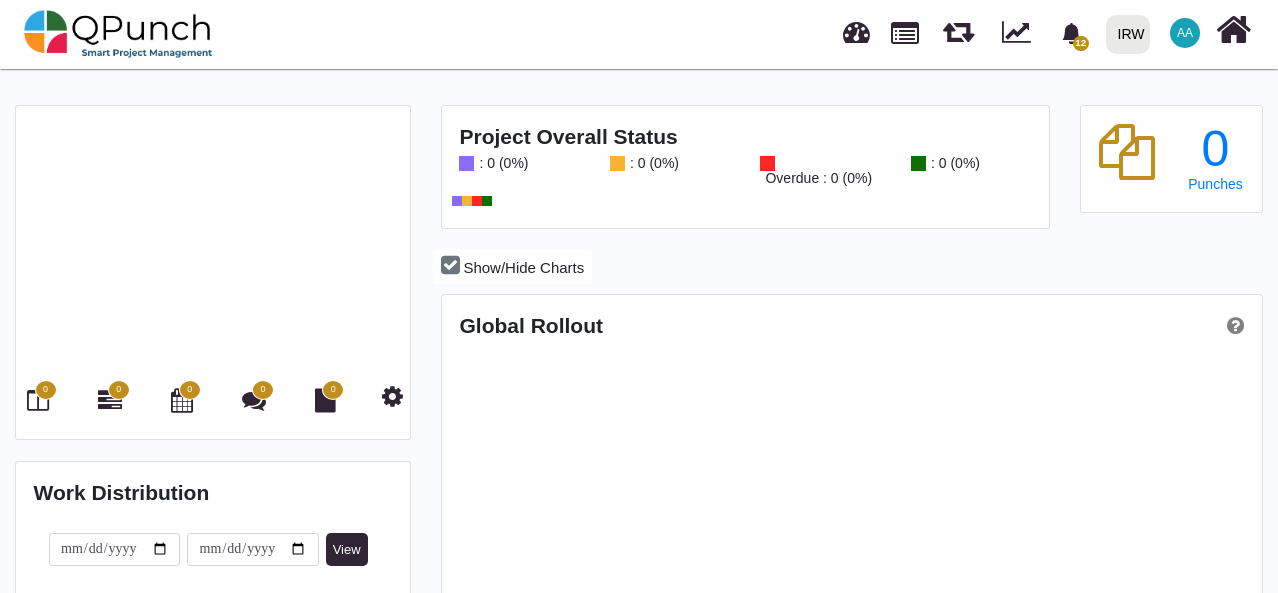 scroll, scrollTop: 999742, scrollLeft: 999456, axis: both 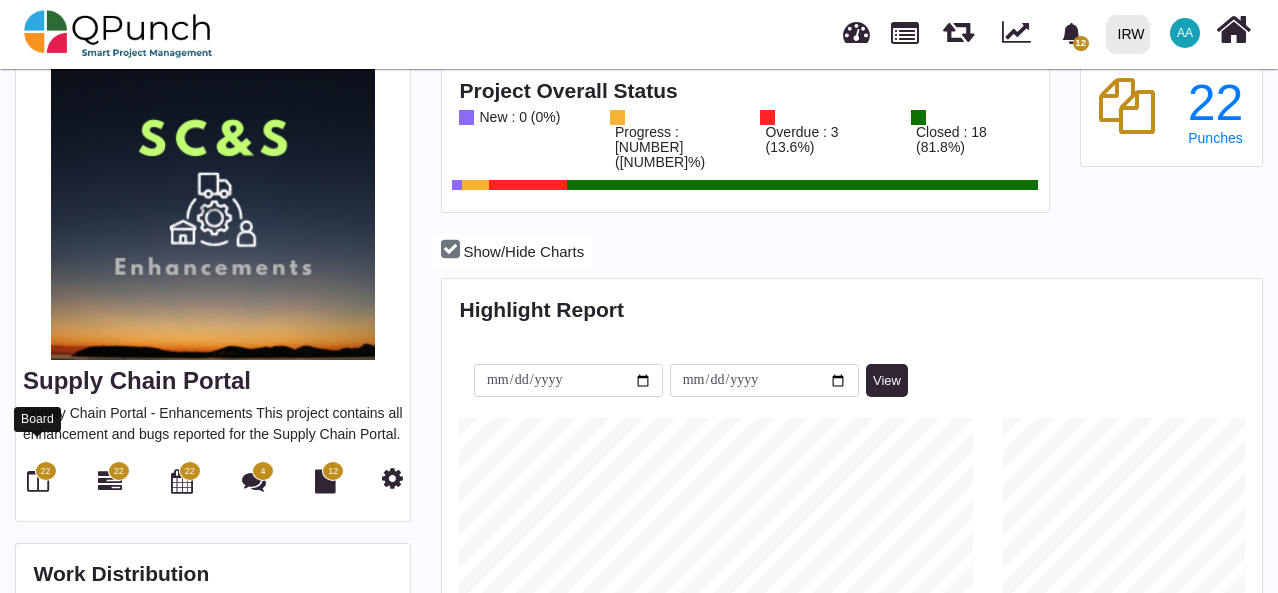 click at bounding box center (38, 481) 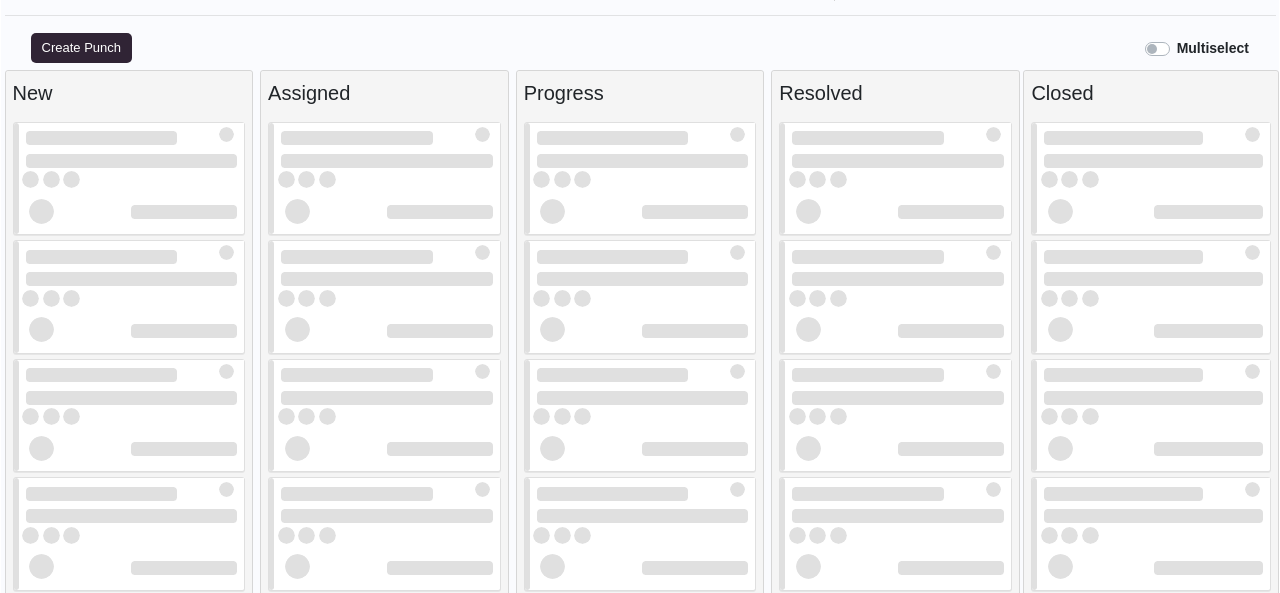 scroll, scrollTop: 0, scrollLeft: 0, axis: both 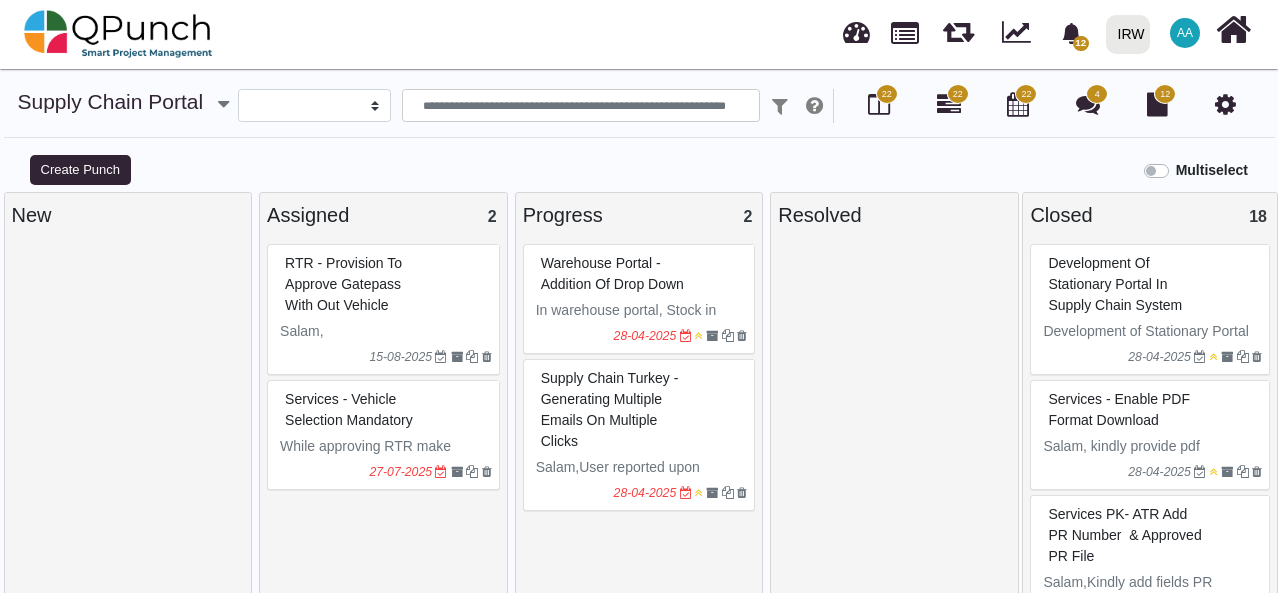 select 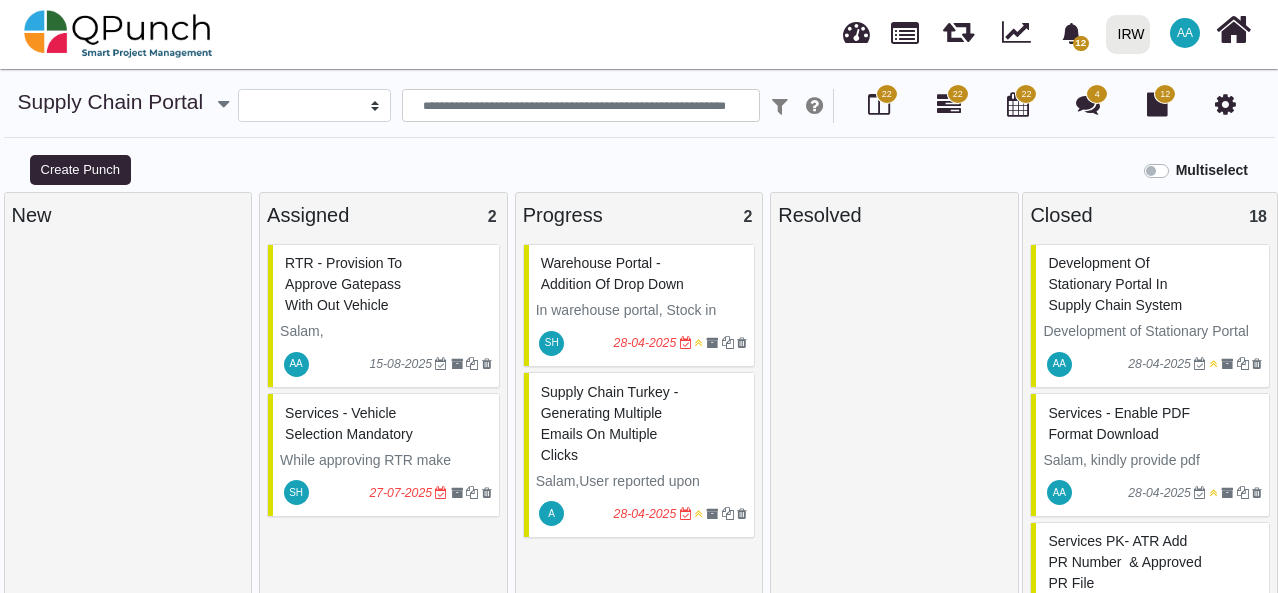 click on "RTR - Provision to approve gatepass with out vehicle" at bounding box center [386, 284] 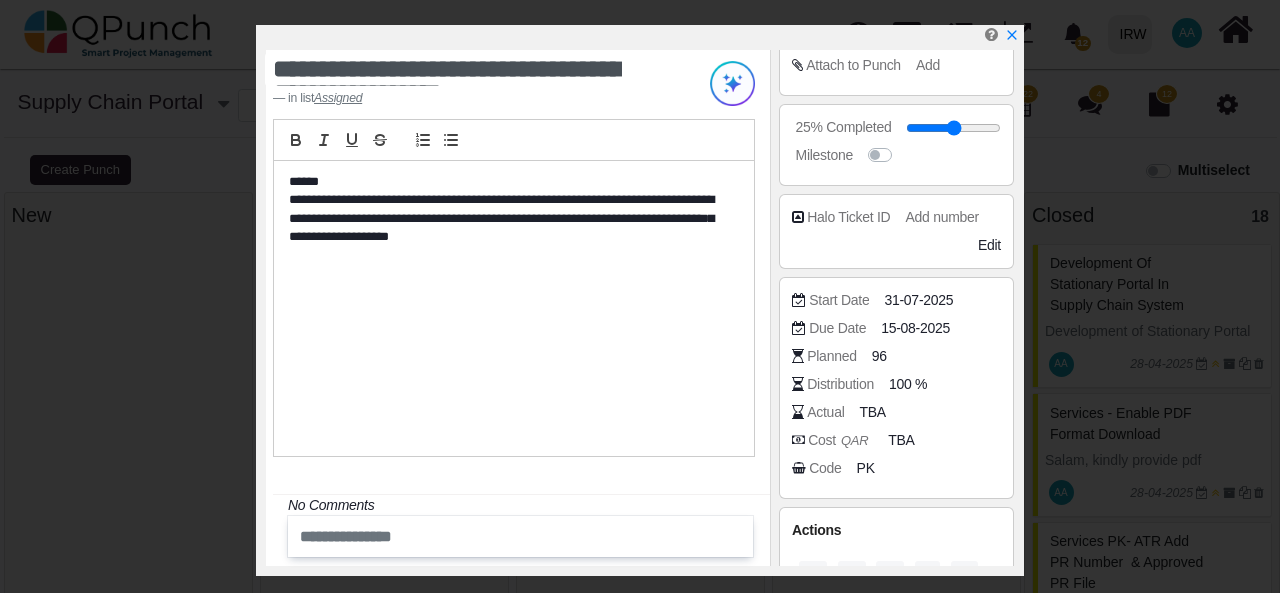 scroll, scrollTop: 346, scrollLeft: 0, axis: vertical 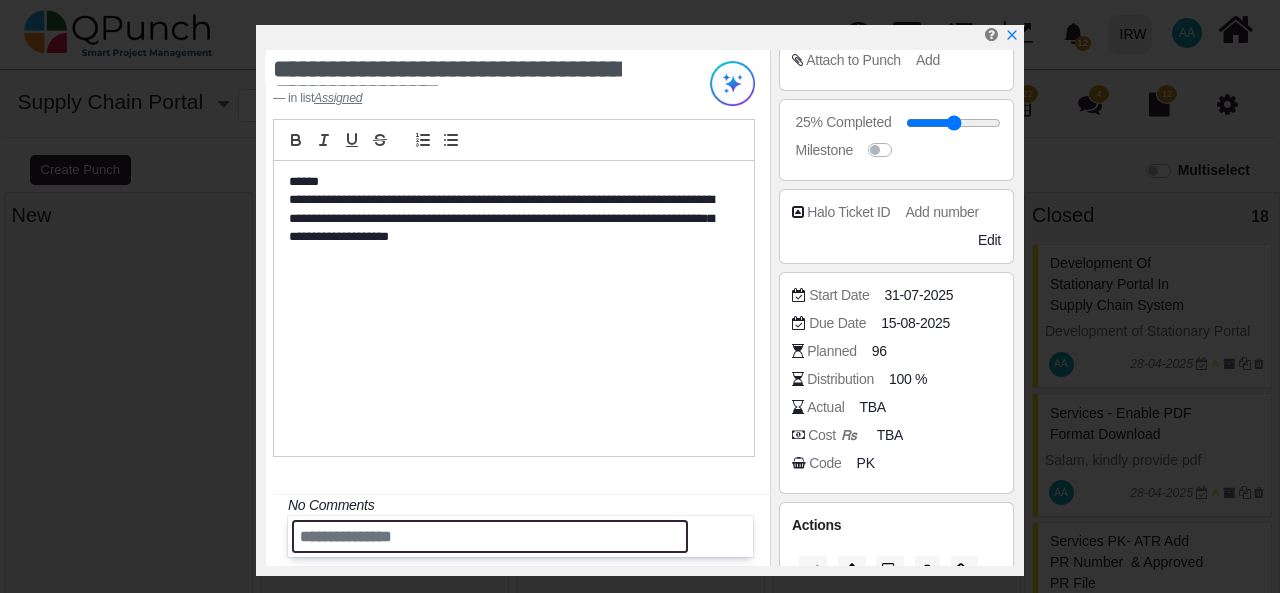 click at bounding box center (490, 536) 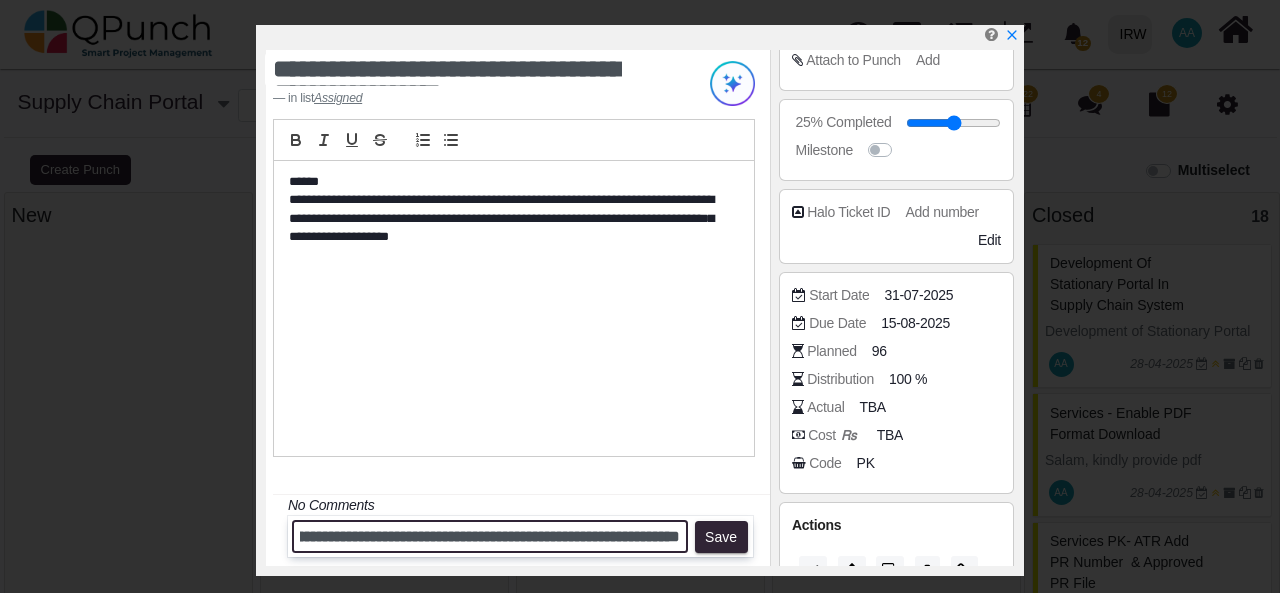 scroll, scrollTop: 0, scrollLeft: 340, axis: horizontal 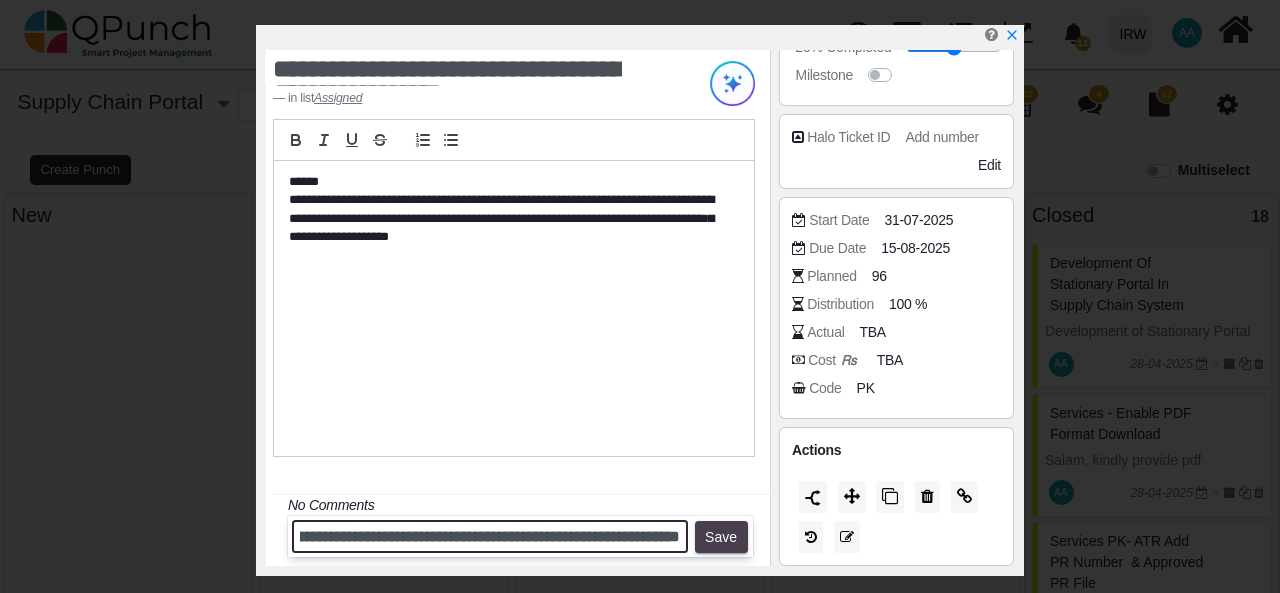type on "**********" 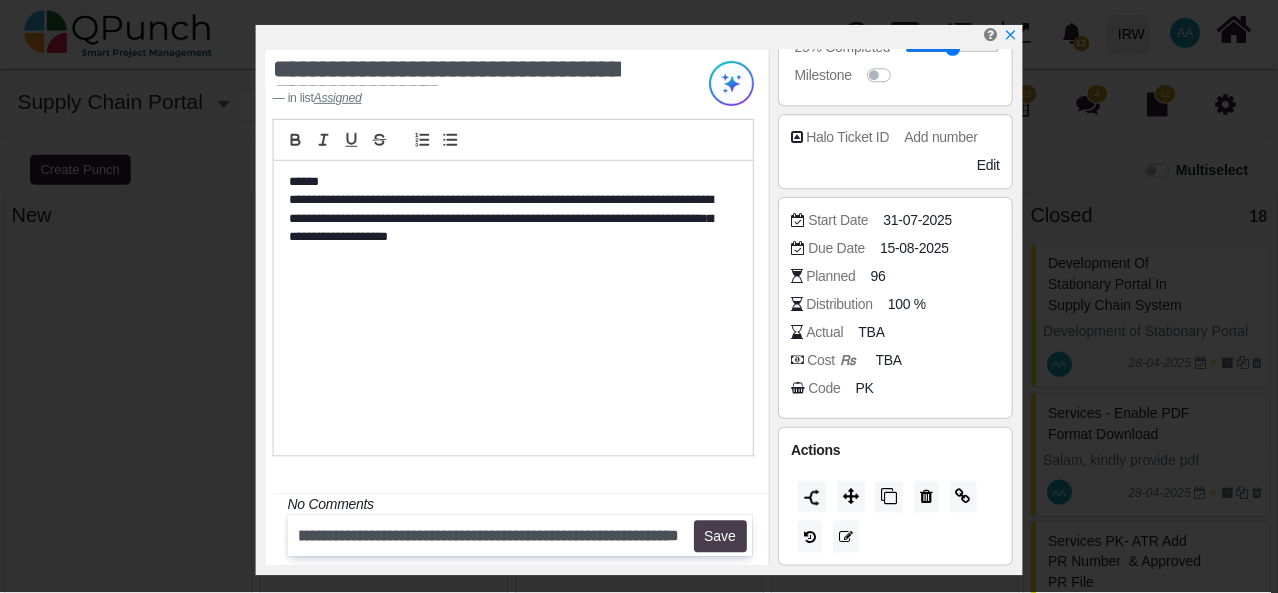 scroll, scrollTop: 0, scrollLeft: 0, axis: both 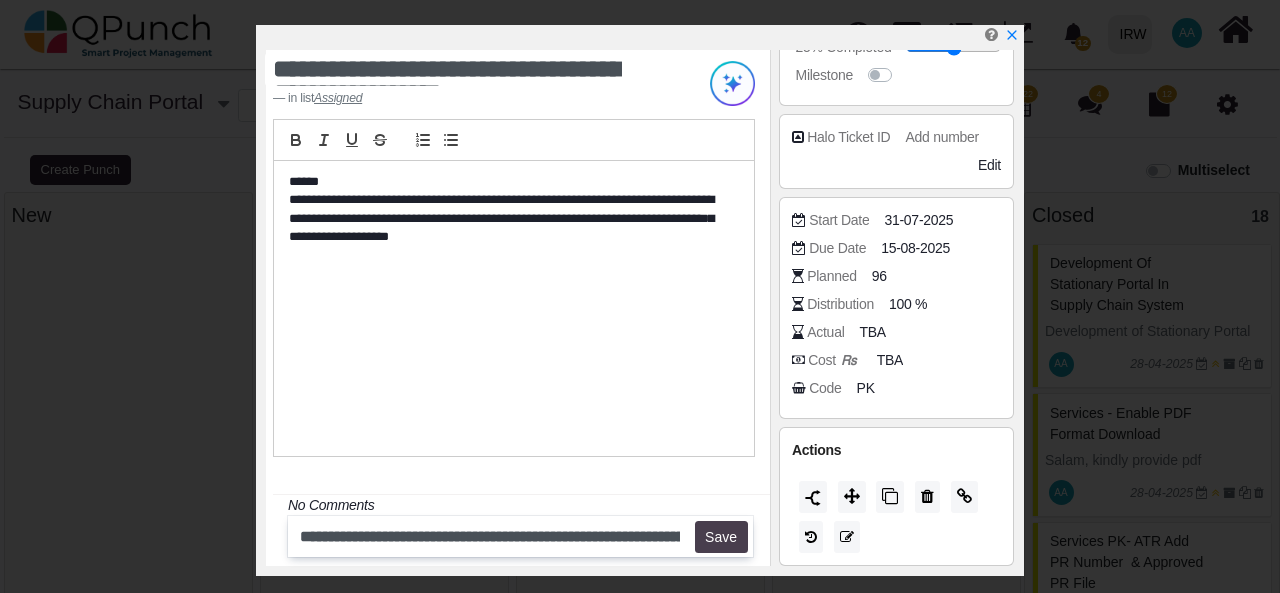 click on "Save" at bounding box center (721, 537) 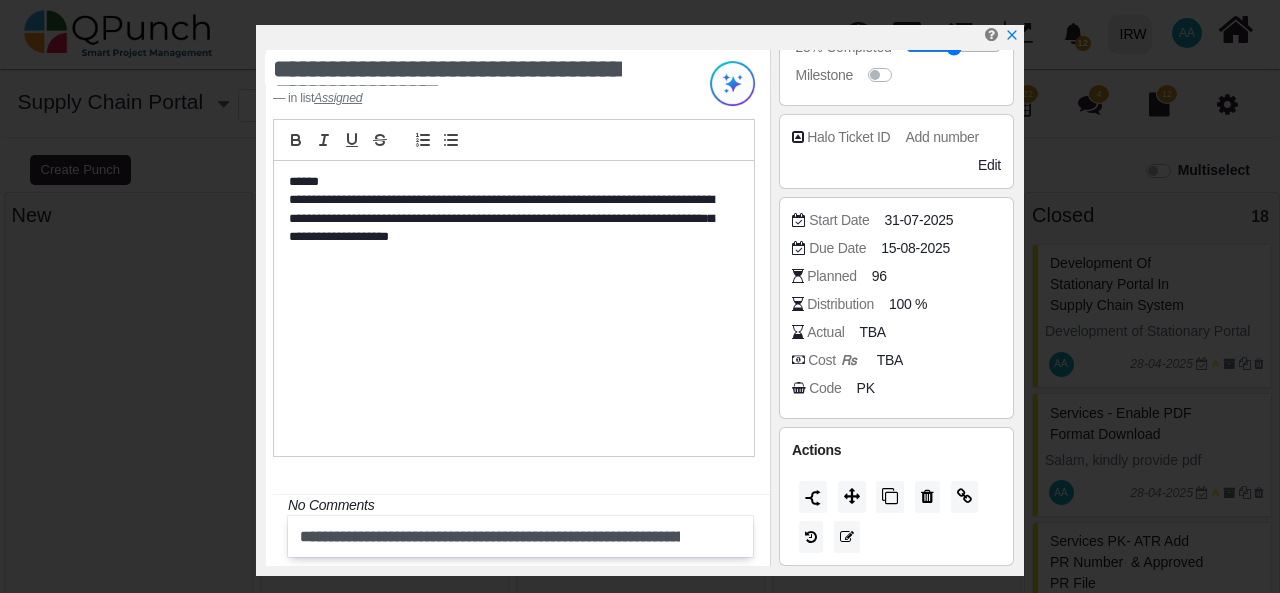 type 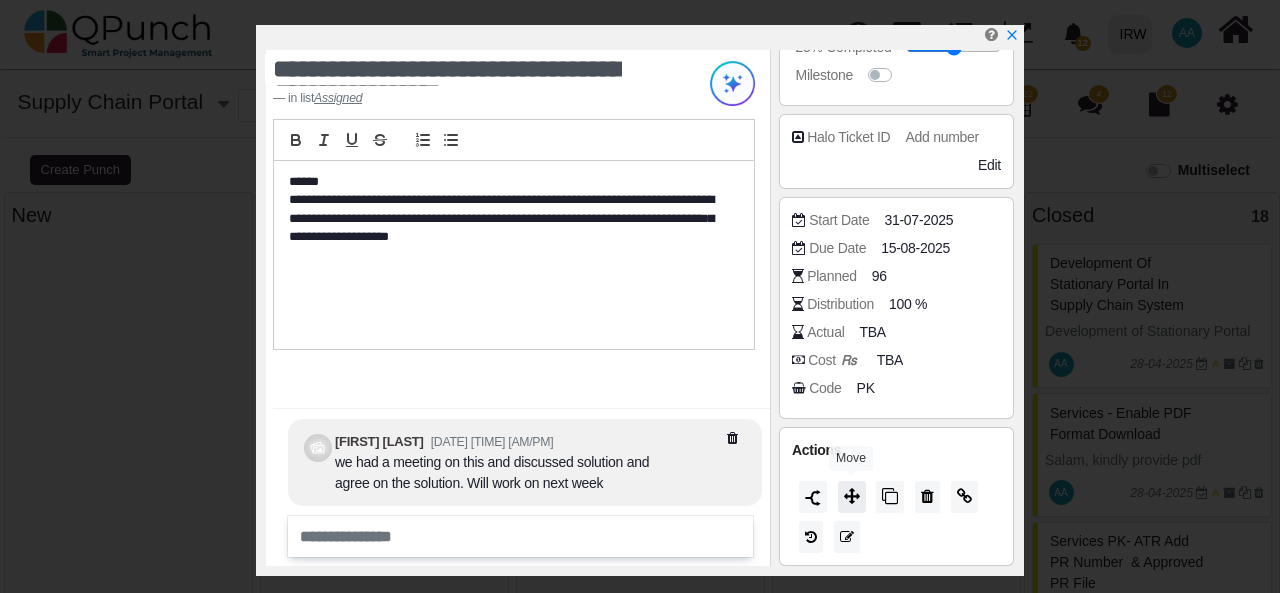 click at bounding box center (852, 496) 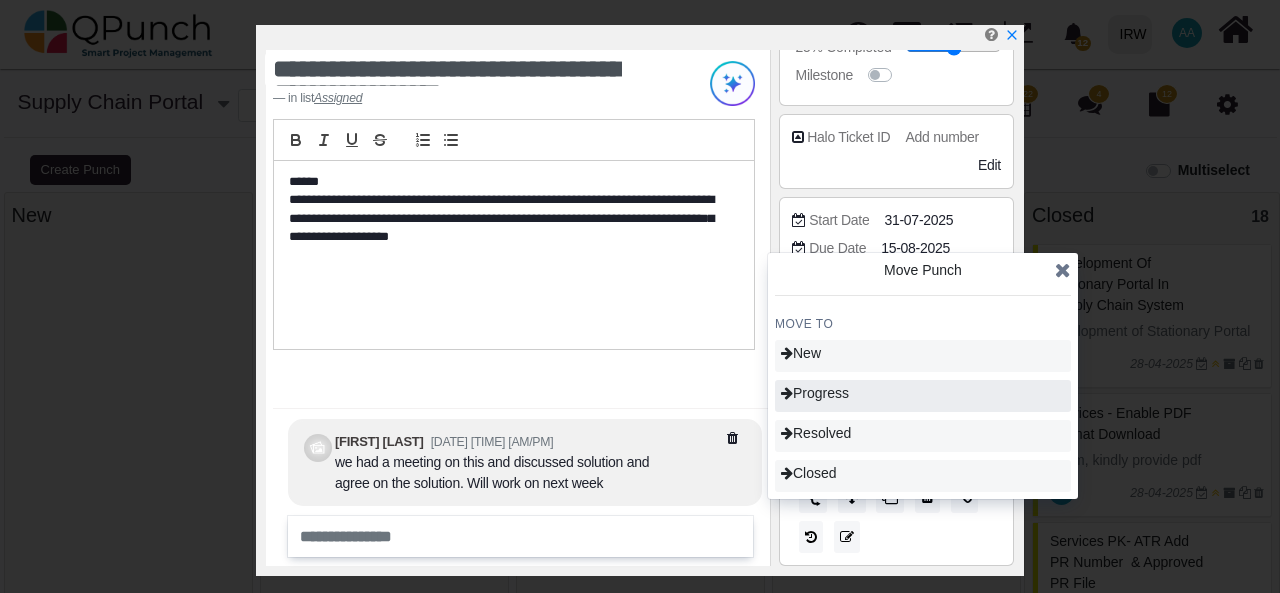 click on "Progress" at bounding box center (815, 393) 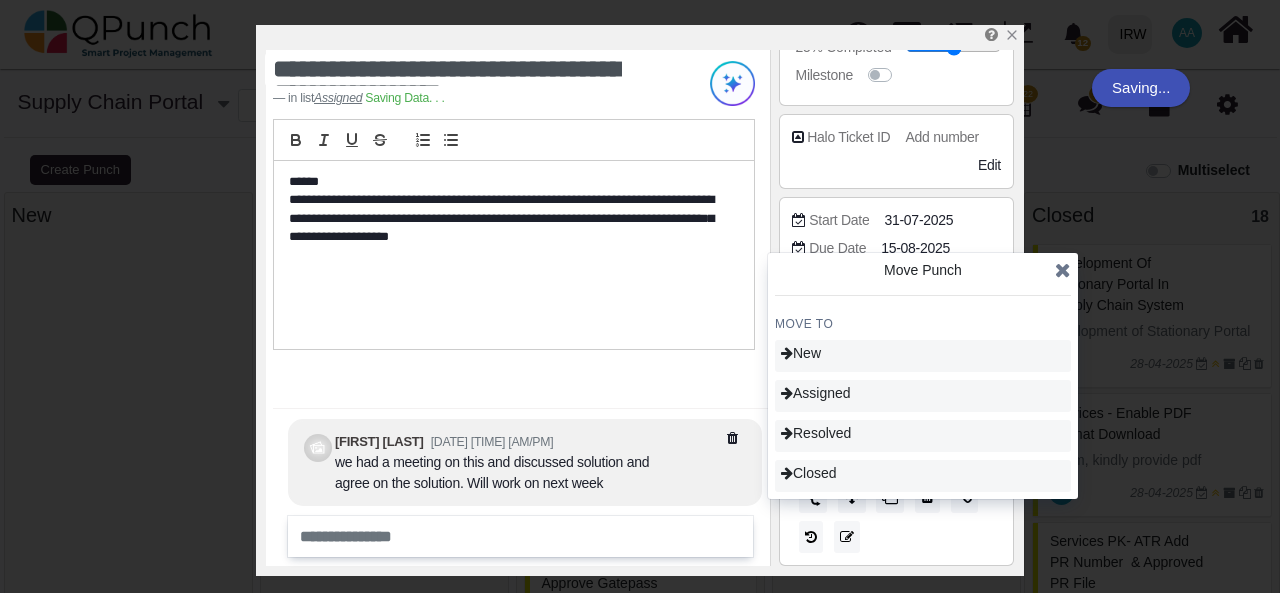 click at bounding box center (1063, 270) 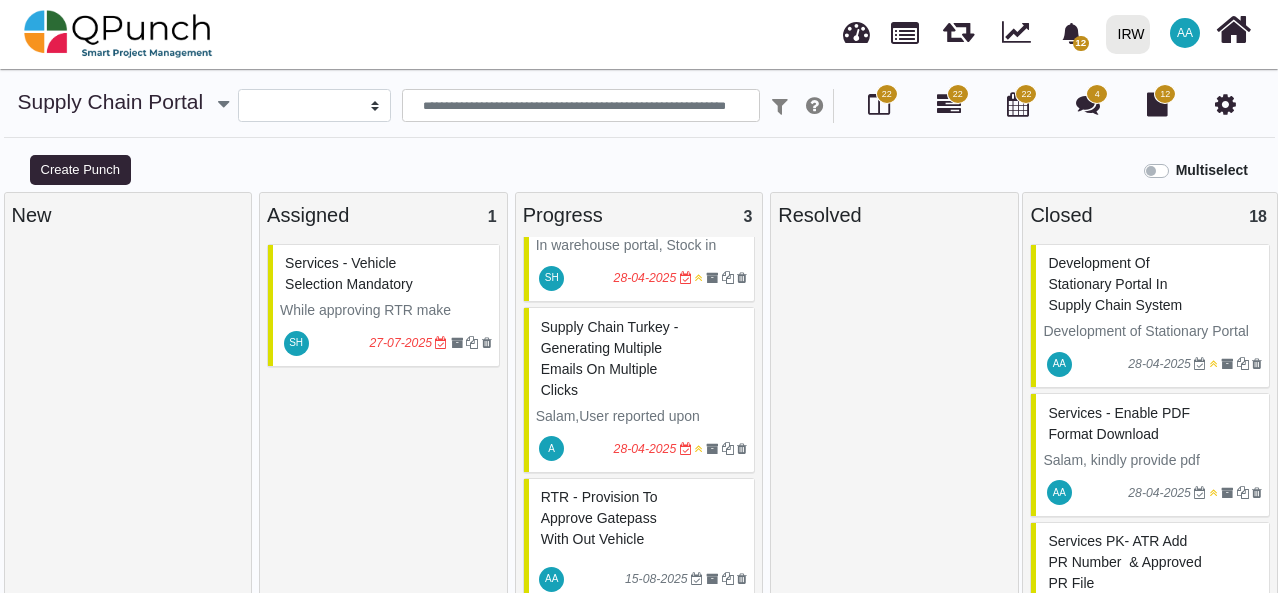 scroll, scrollTop: 66, scrollLeft: 0, axis: vertical 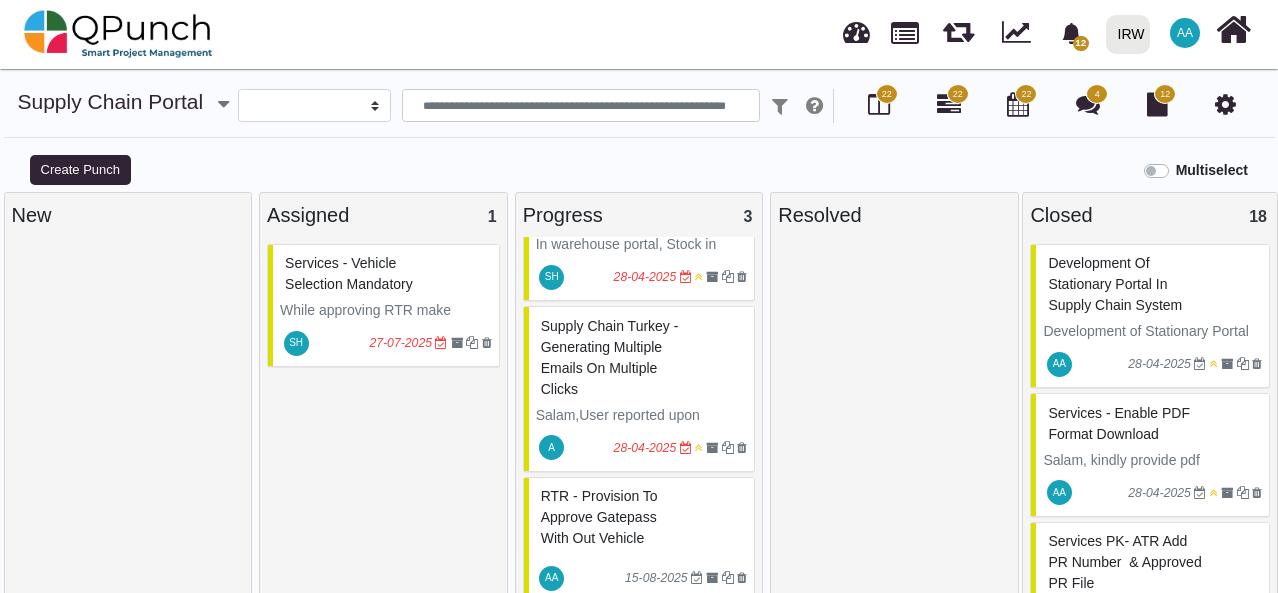 click on "While approving RTR make vehicle selection mandatory" at bounding box center [386, 321] 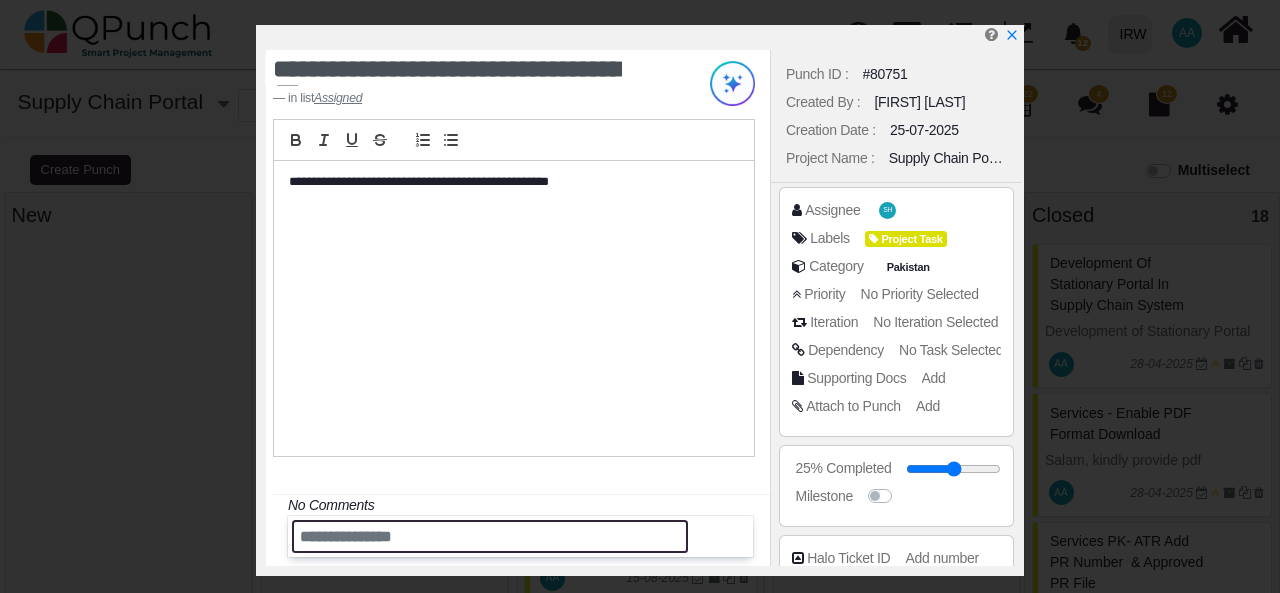 click at bounding box center [490, 536] 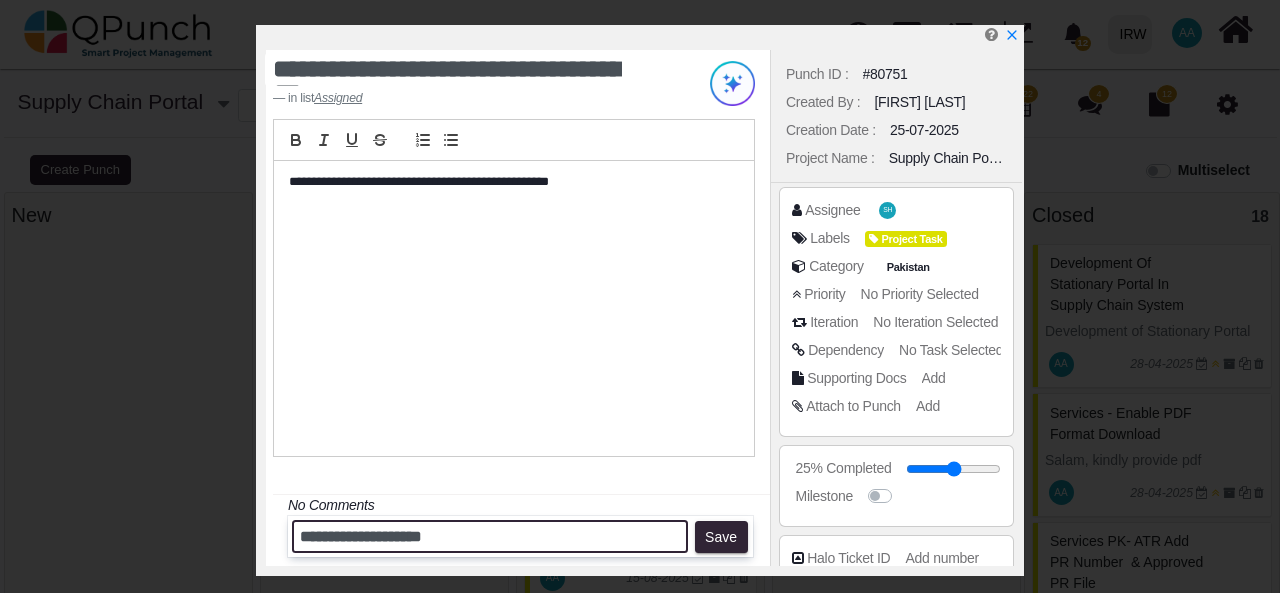 click on "**********" at bounding box center [490, 536] 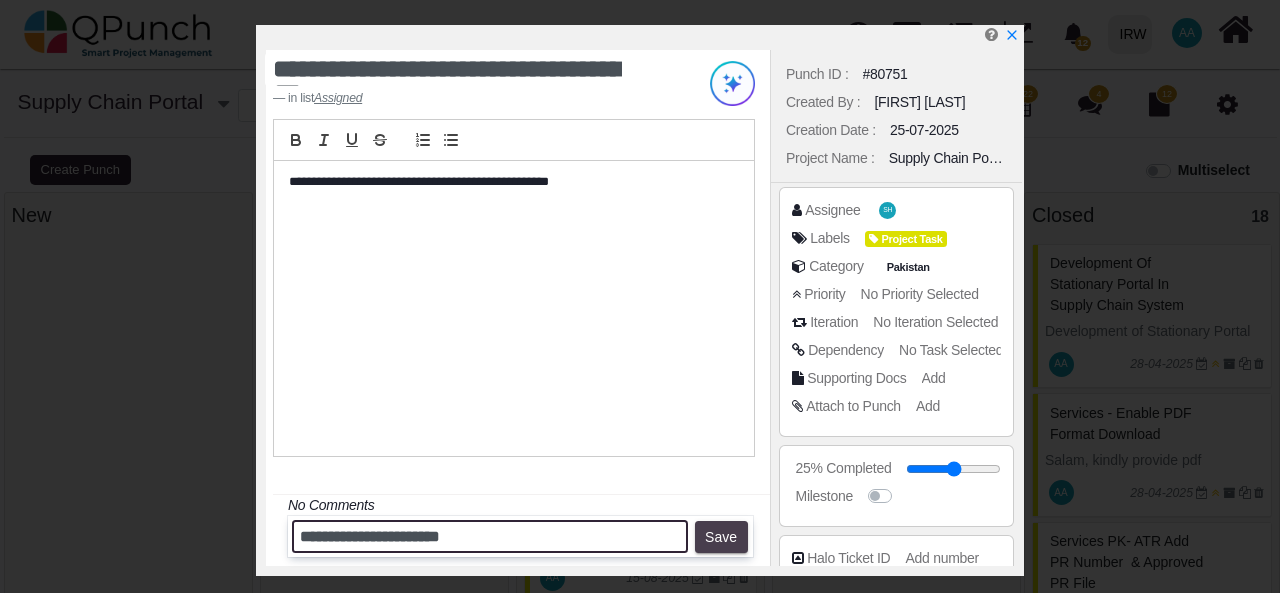 type on "**********" 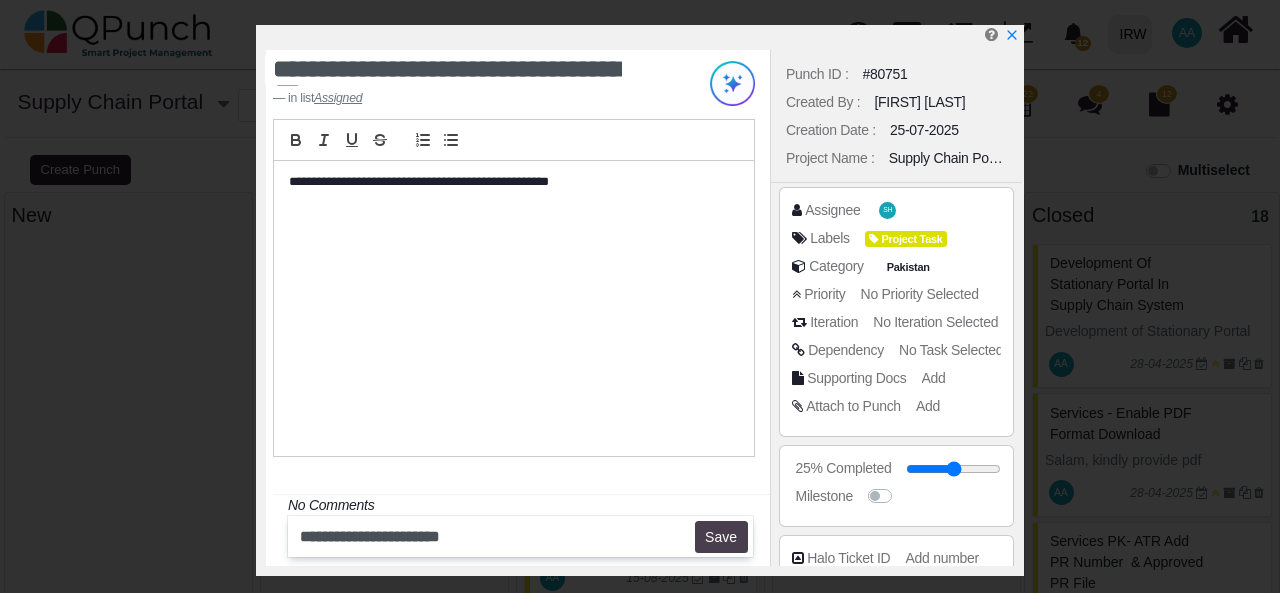 click on "Save" at bounding box center [721, 537] 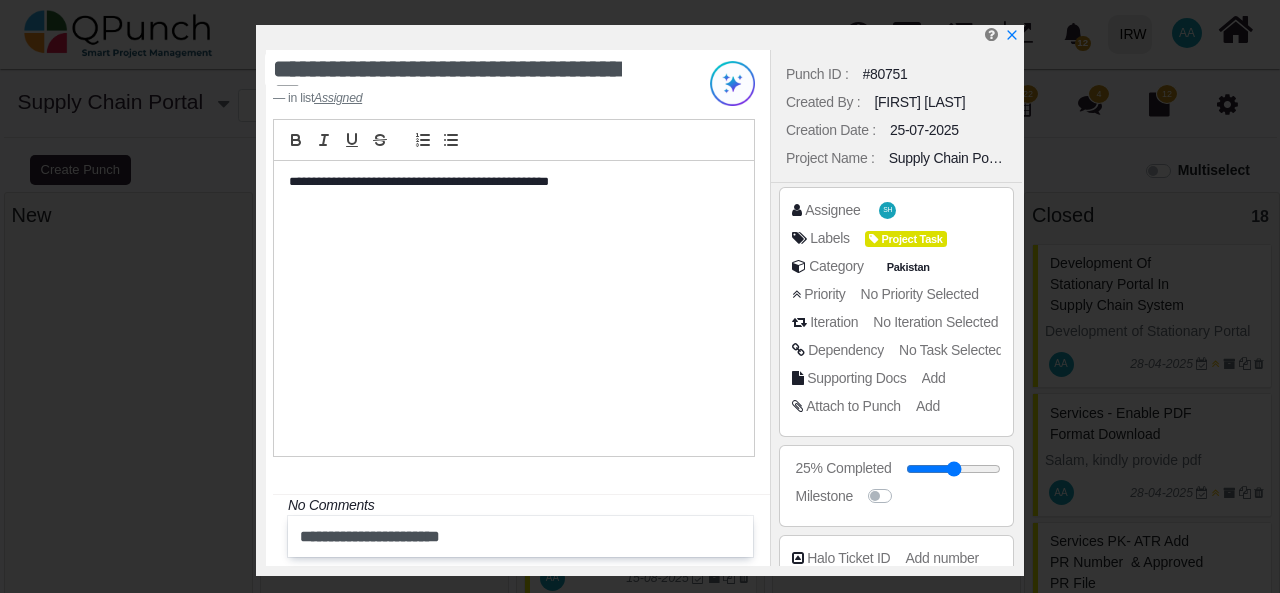 type 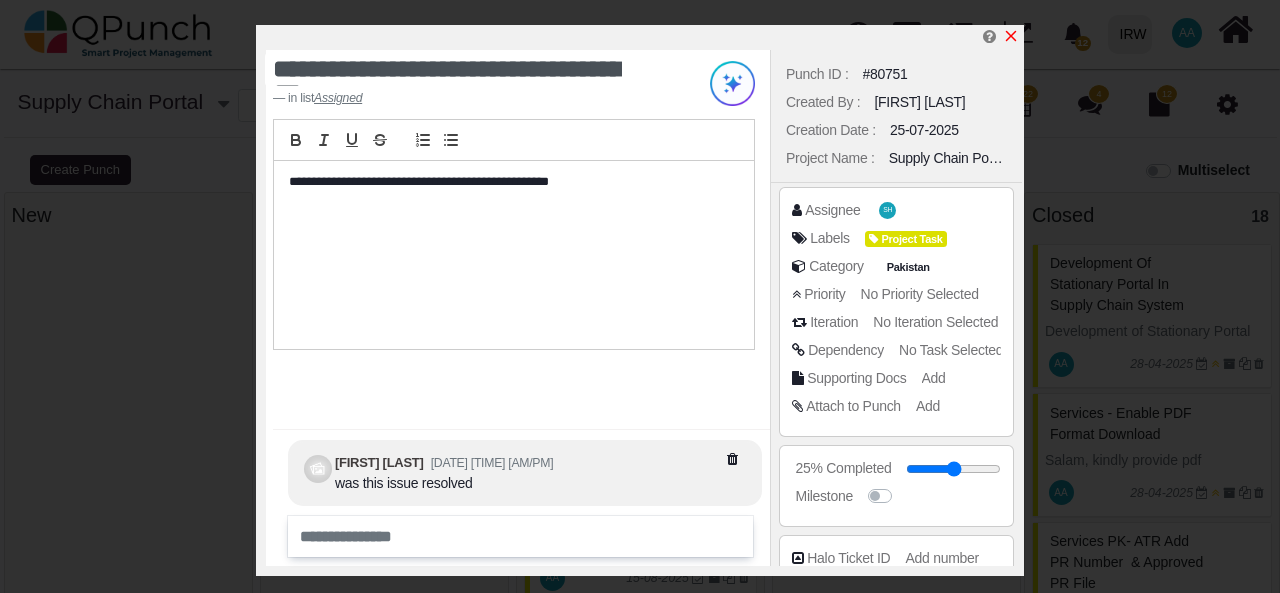 click at bounding box center (1011, 36) 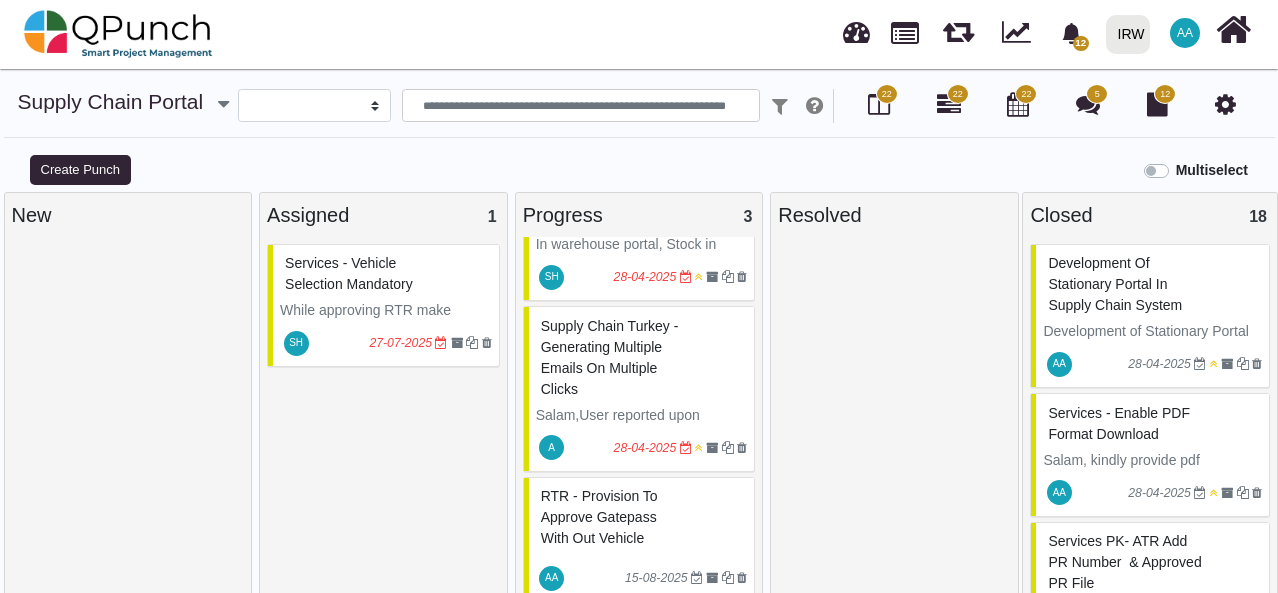 scroll, scrollTop: 14, scrollLeft: 0, axis: vertical 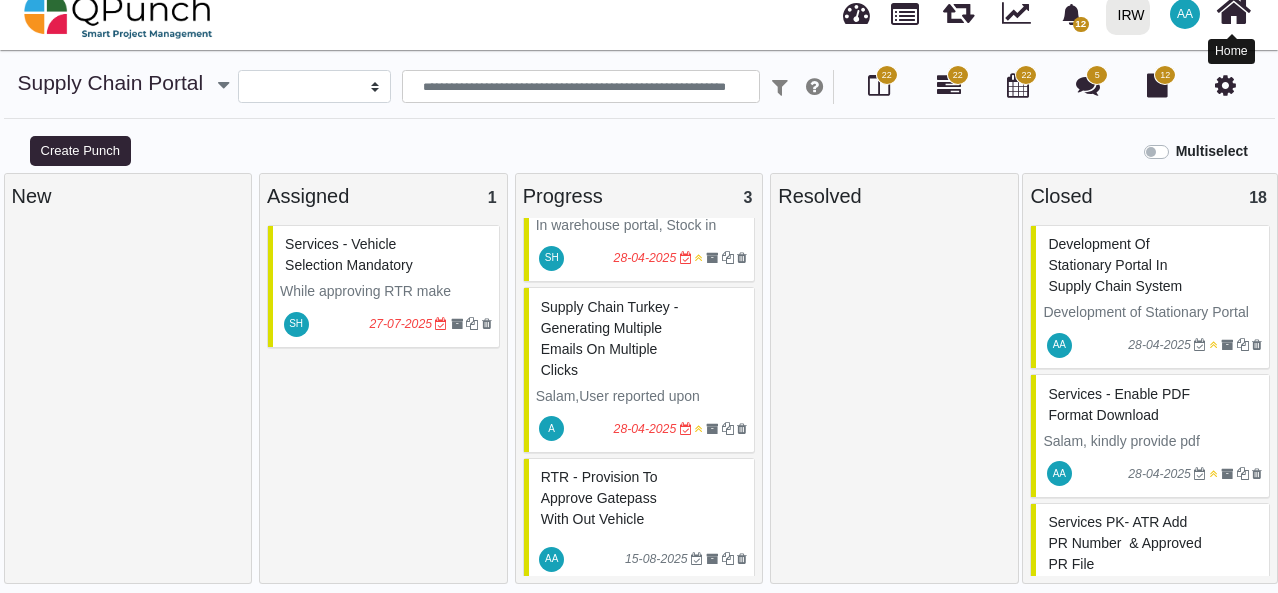 click at bounding box center [1233, 11] 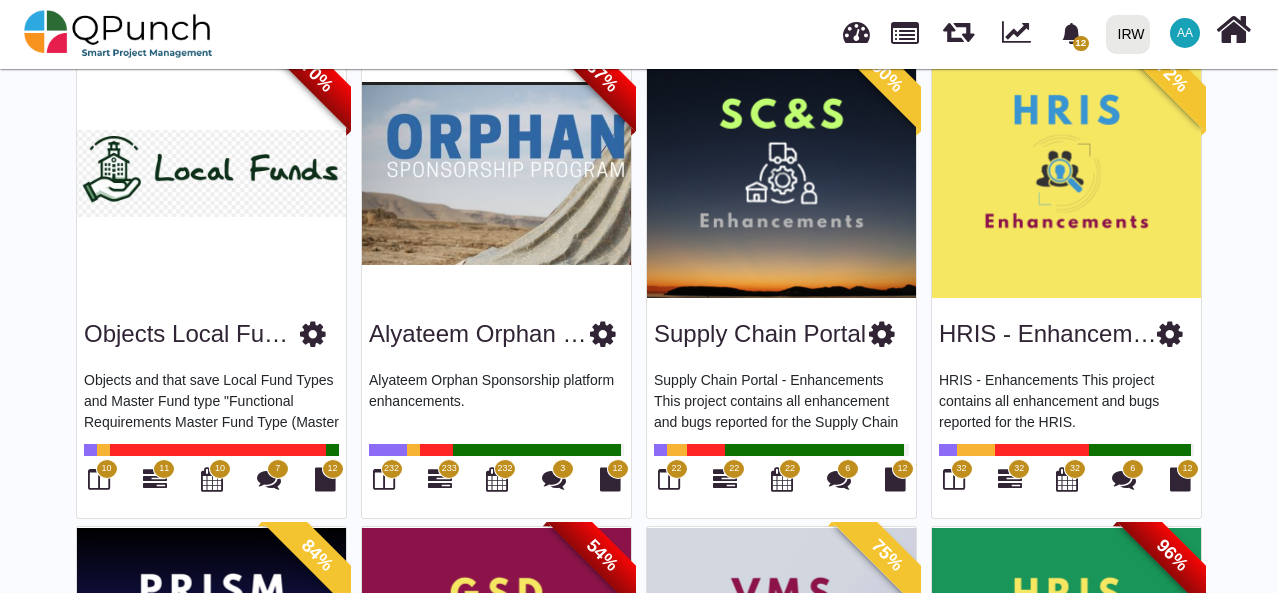 scroll, scrollTop: 160, scrollLeft: 0, axis: vertical 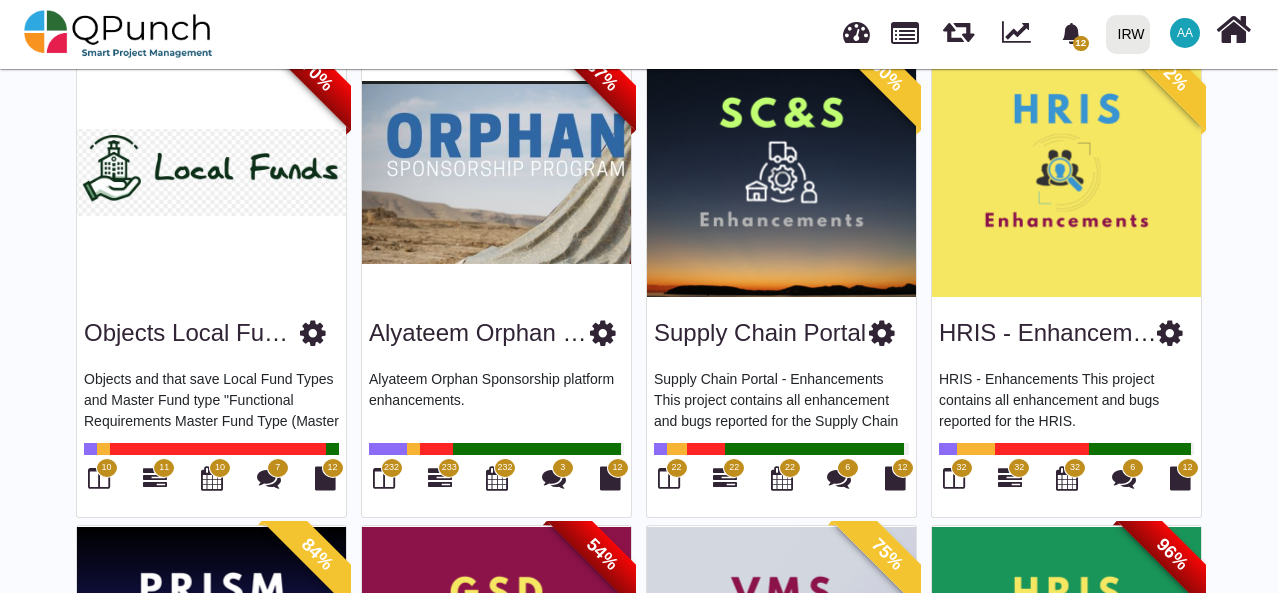 click at bounding box center [1066, 172] 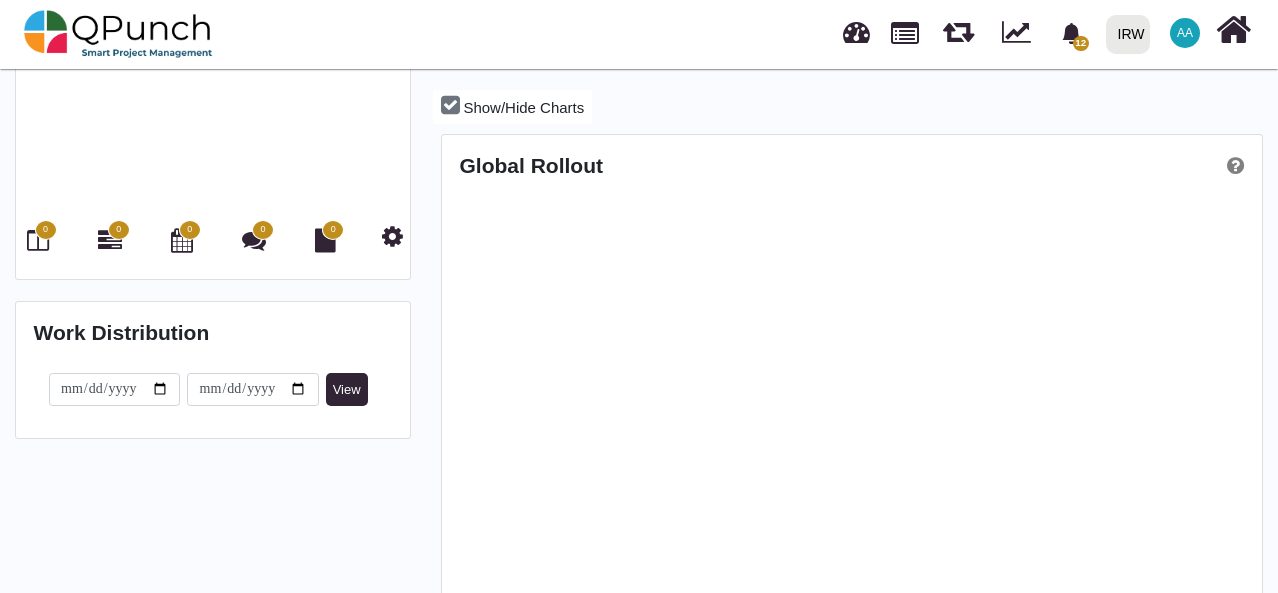 scroll, scrollTop: 0, scrollLeft: 0, axis: both 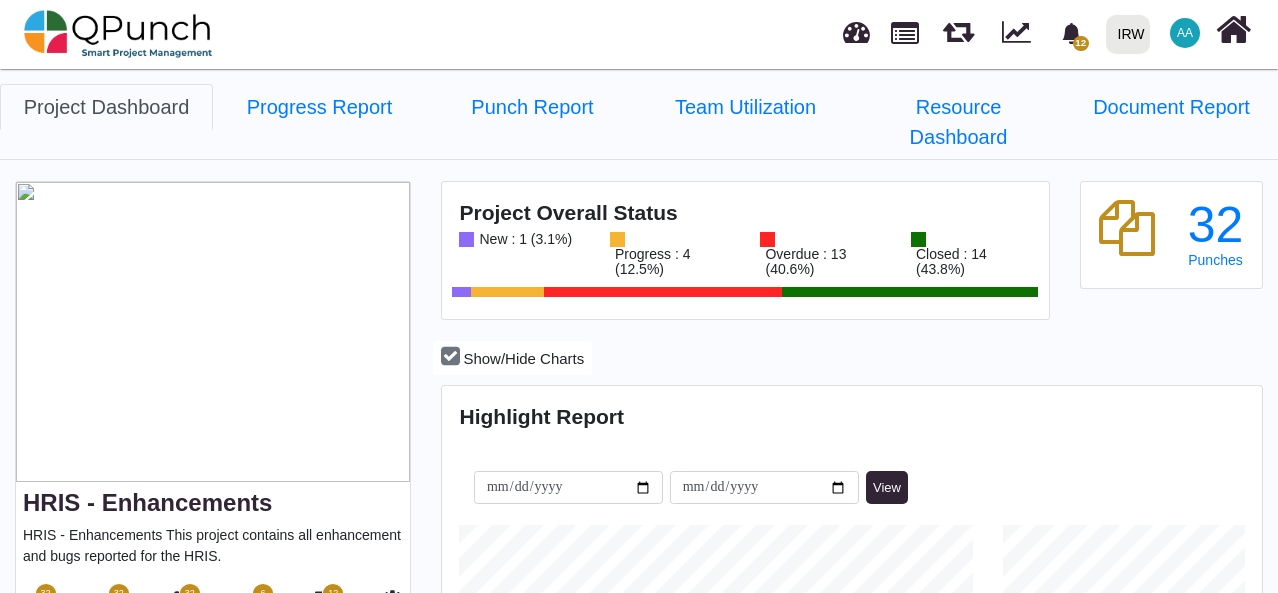 click on "32" at bounding box center [46, 593] 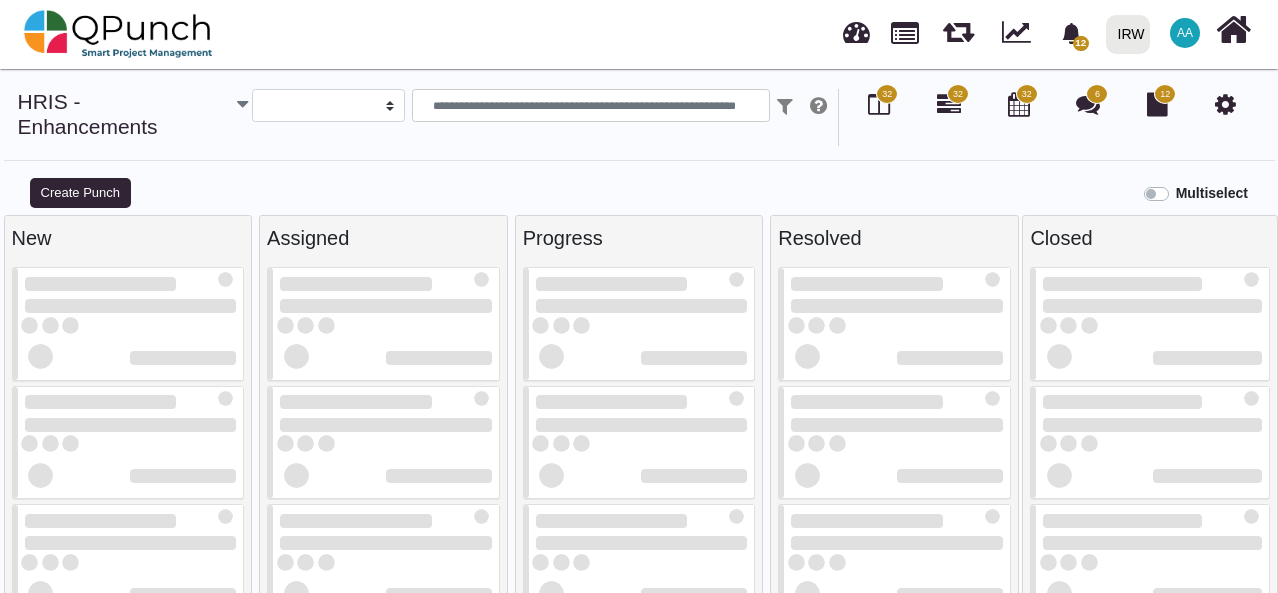 select 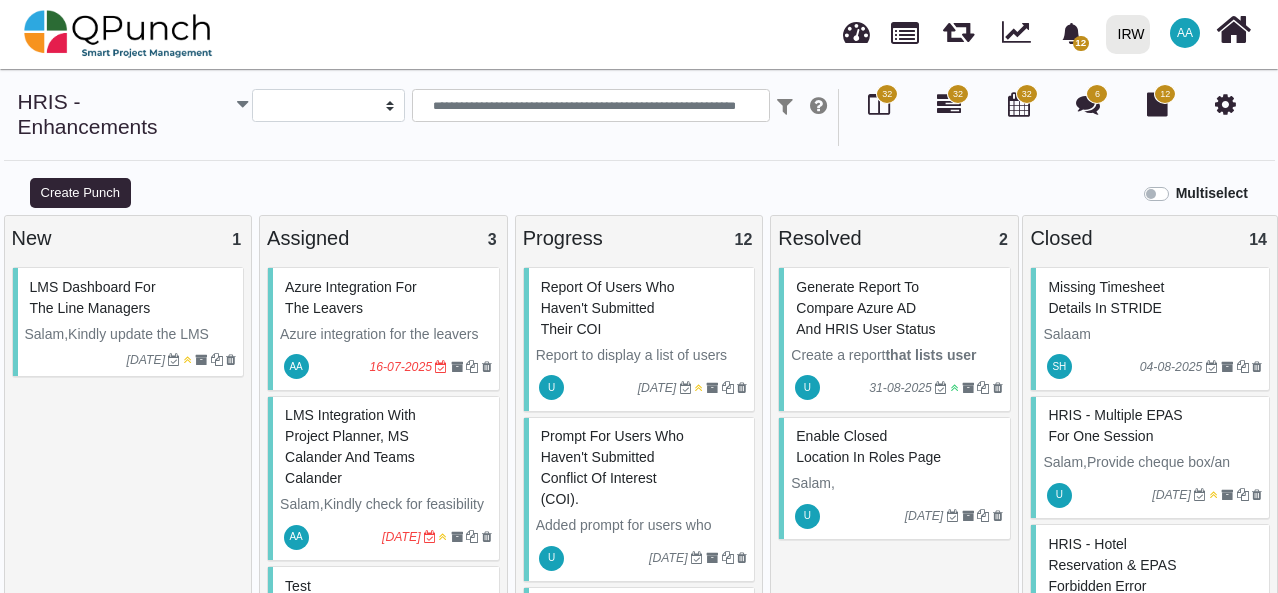 scroll, scrollTop: 41, scrollLeft: 0, axis: vertical 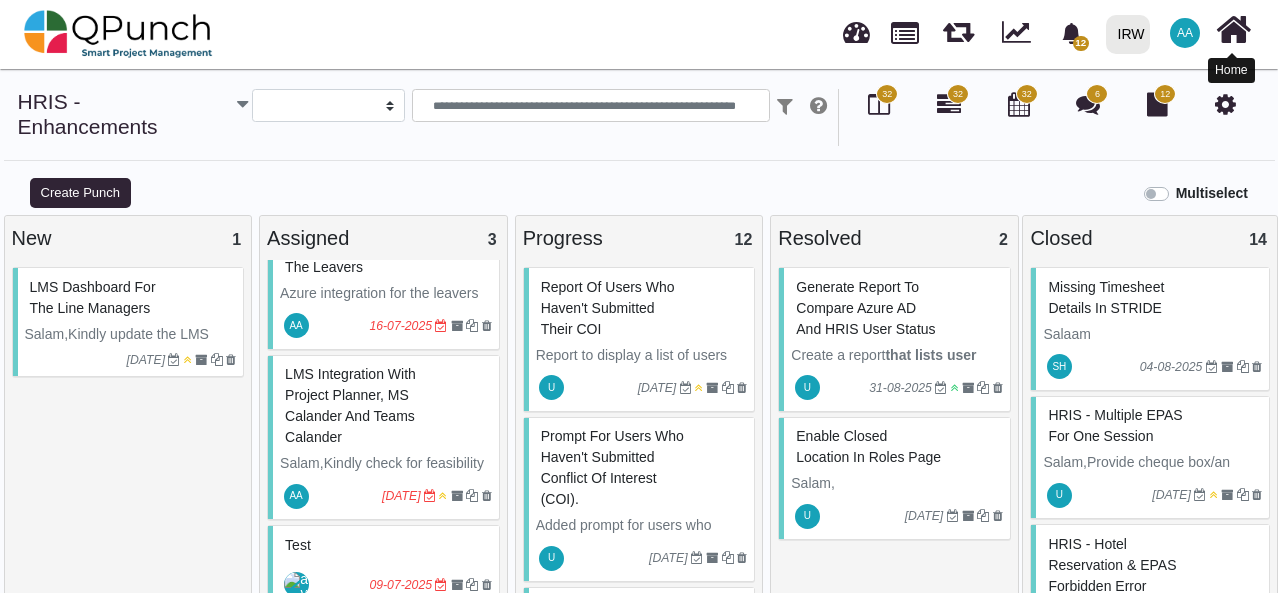 click at bounding box center (1233, 30) 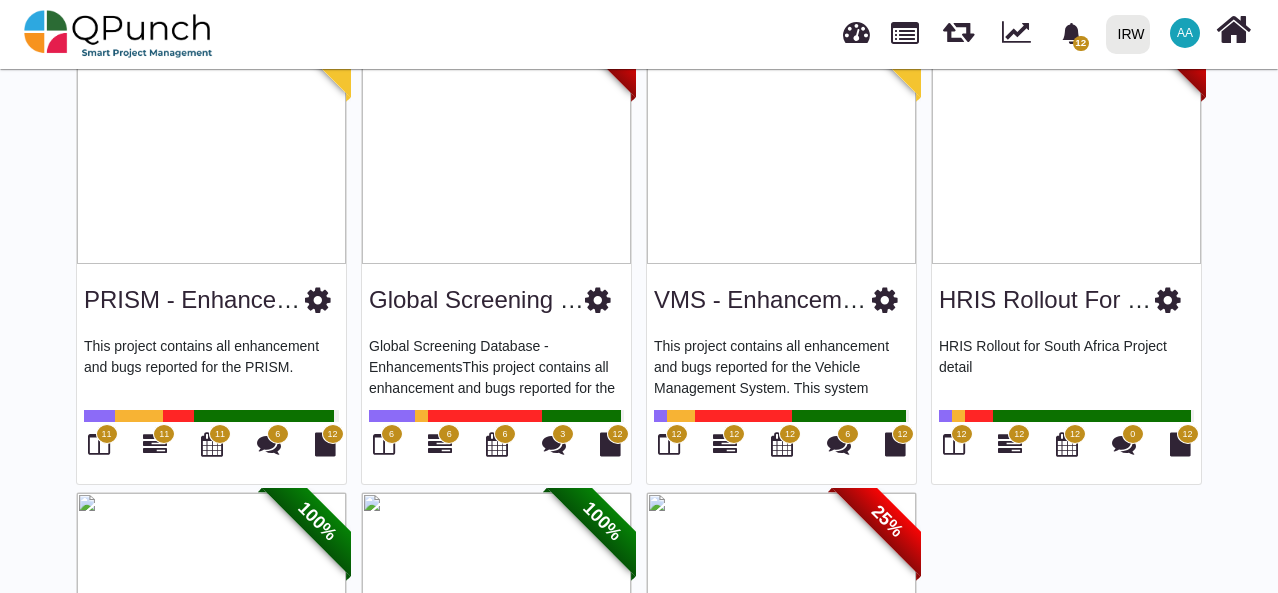 scroll, scrollTop: 662, scrollLeft: 0, axis: vertical 